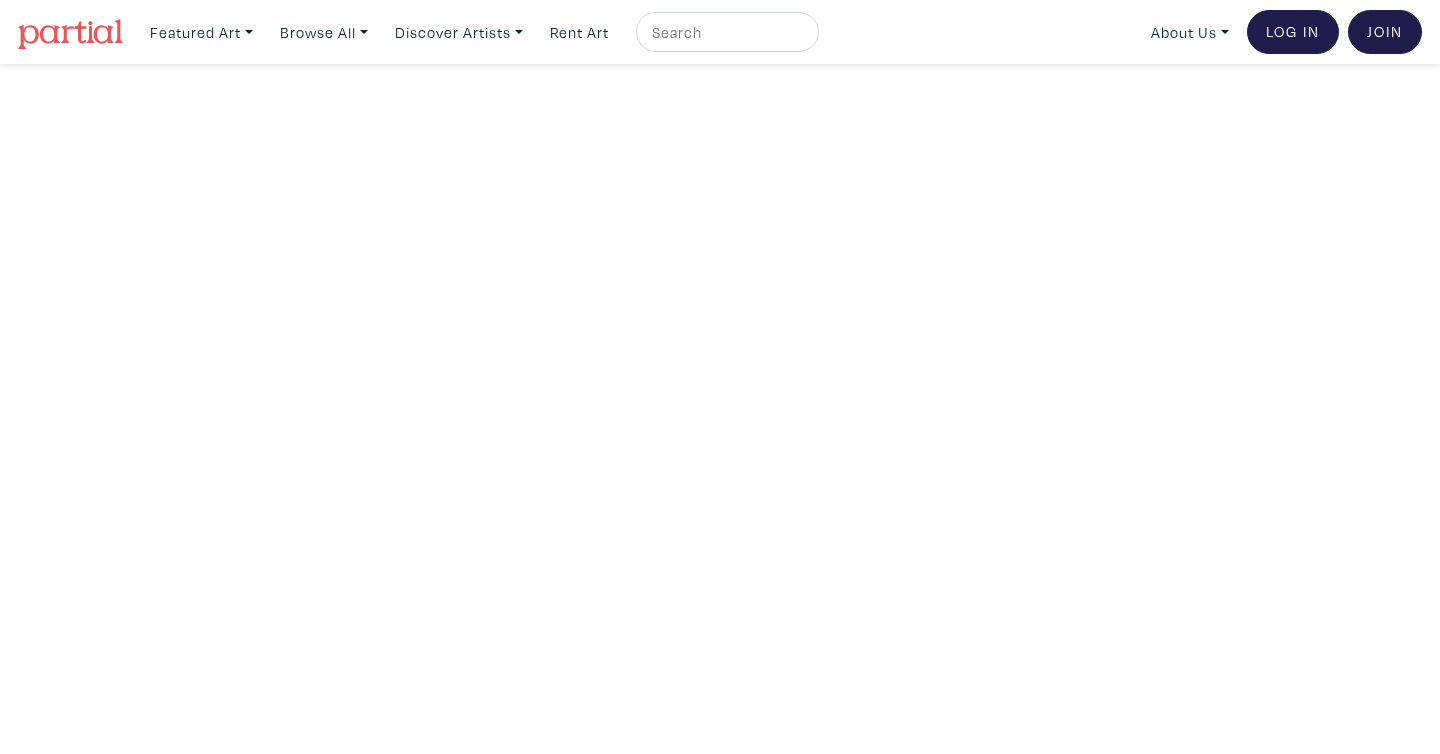 scroll, scrollTop: 0, scrollLeft: 0, axis: both 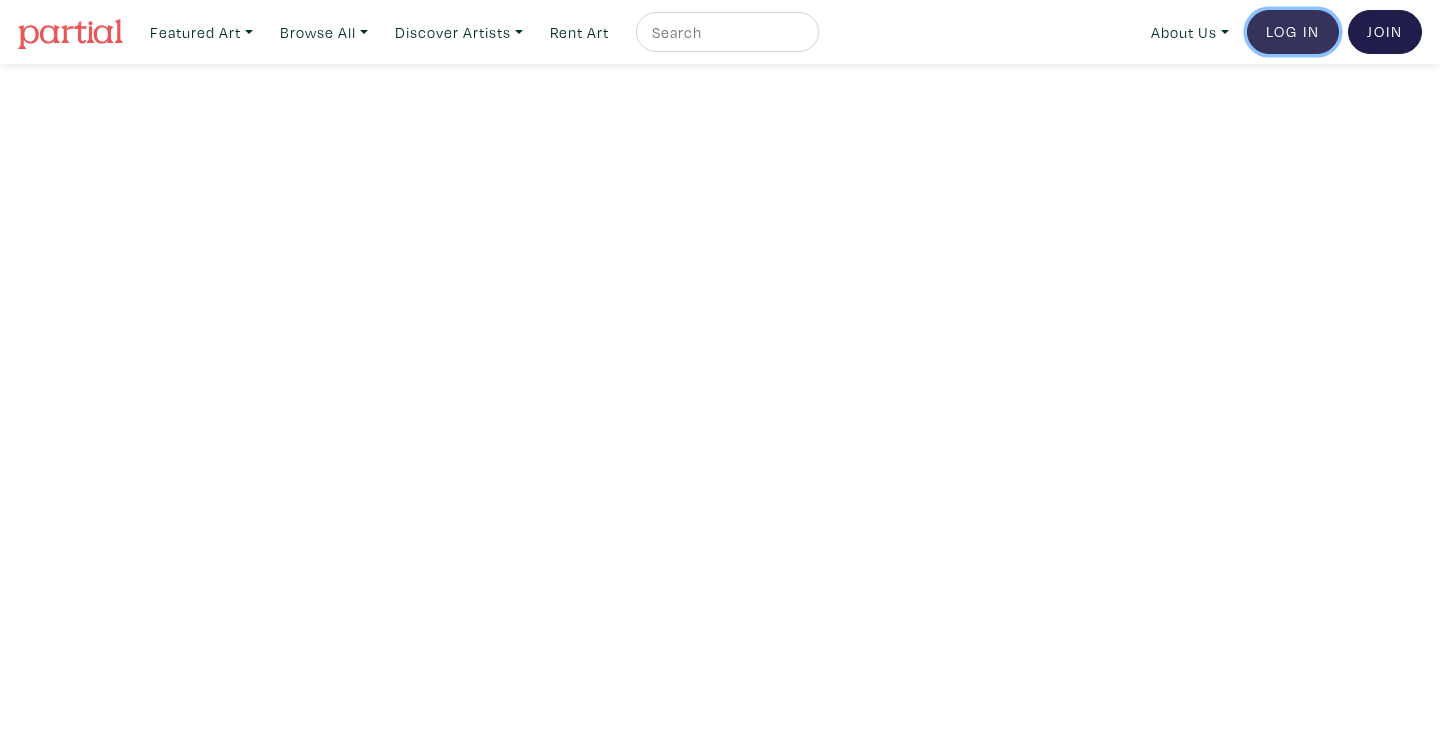 click on "Log In" at bounding box center [1293, 32] 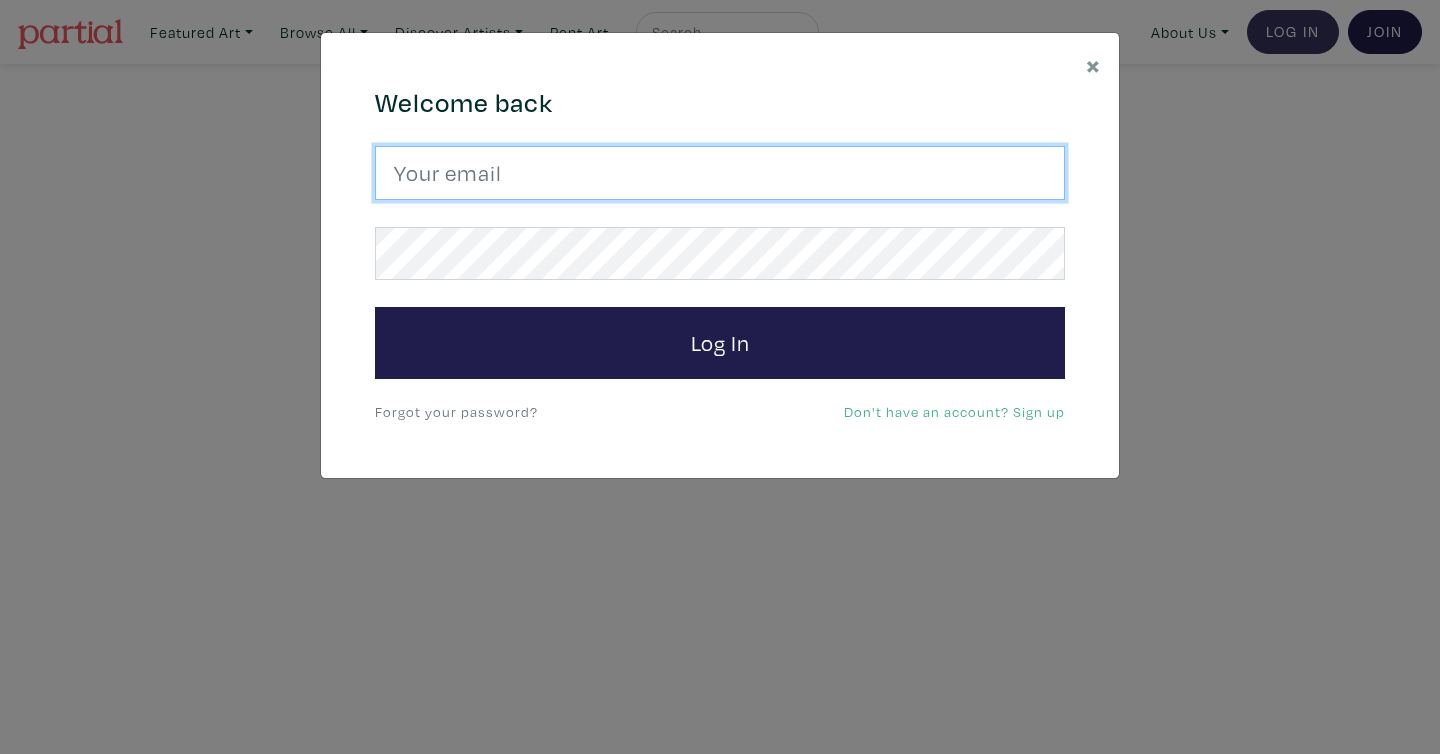 type on "afifabari22@gmail.com" 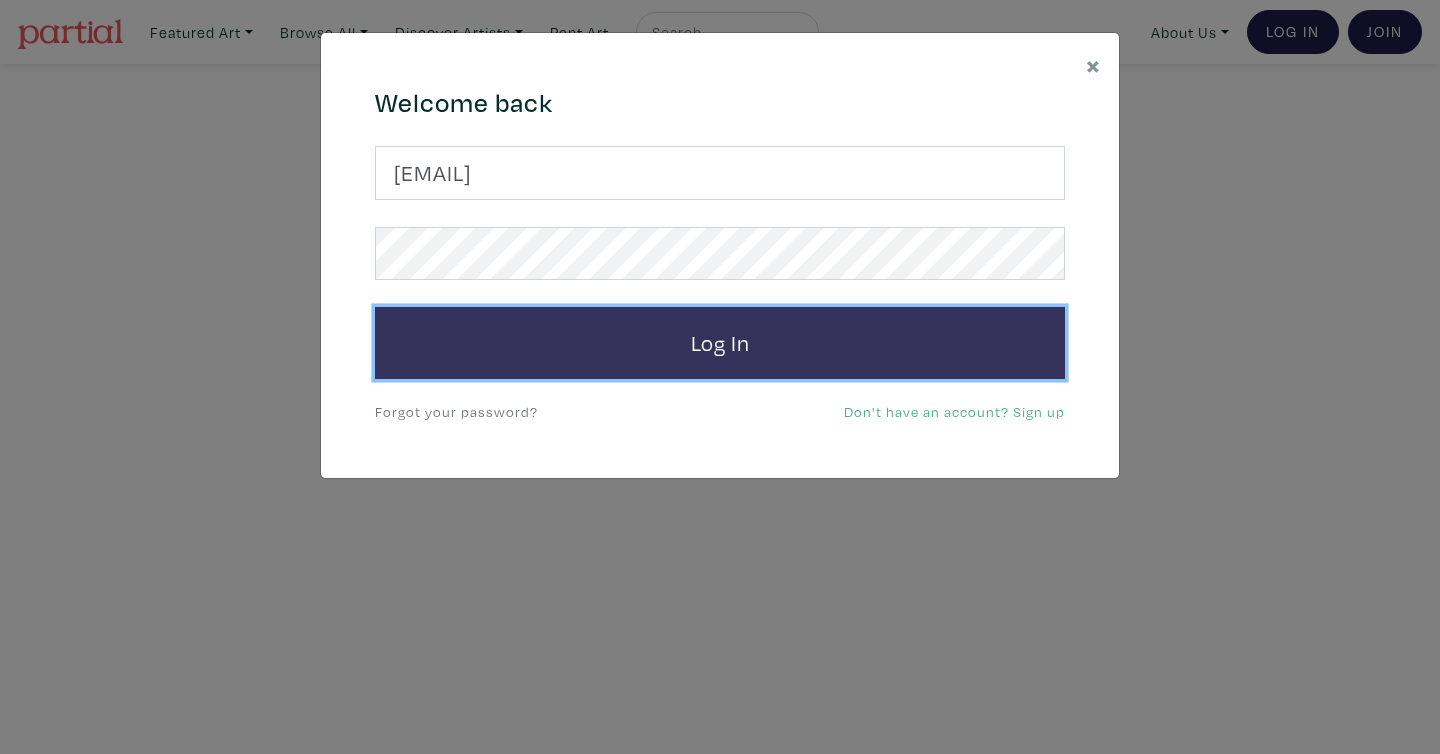 click on "Log In" at bounding box center (720, 343) 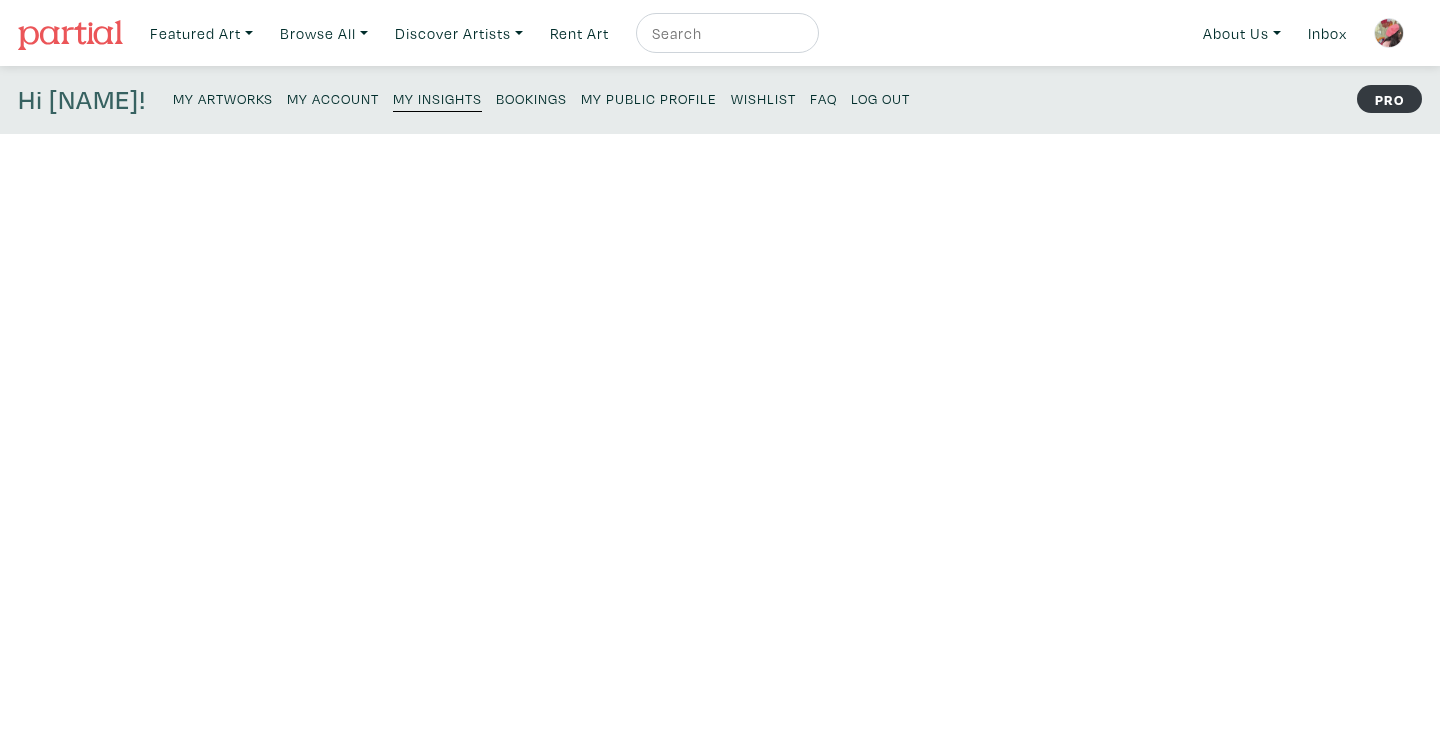 scroll, scrollTop: 0, scrollLeft: 0, axis: both 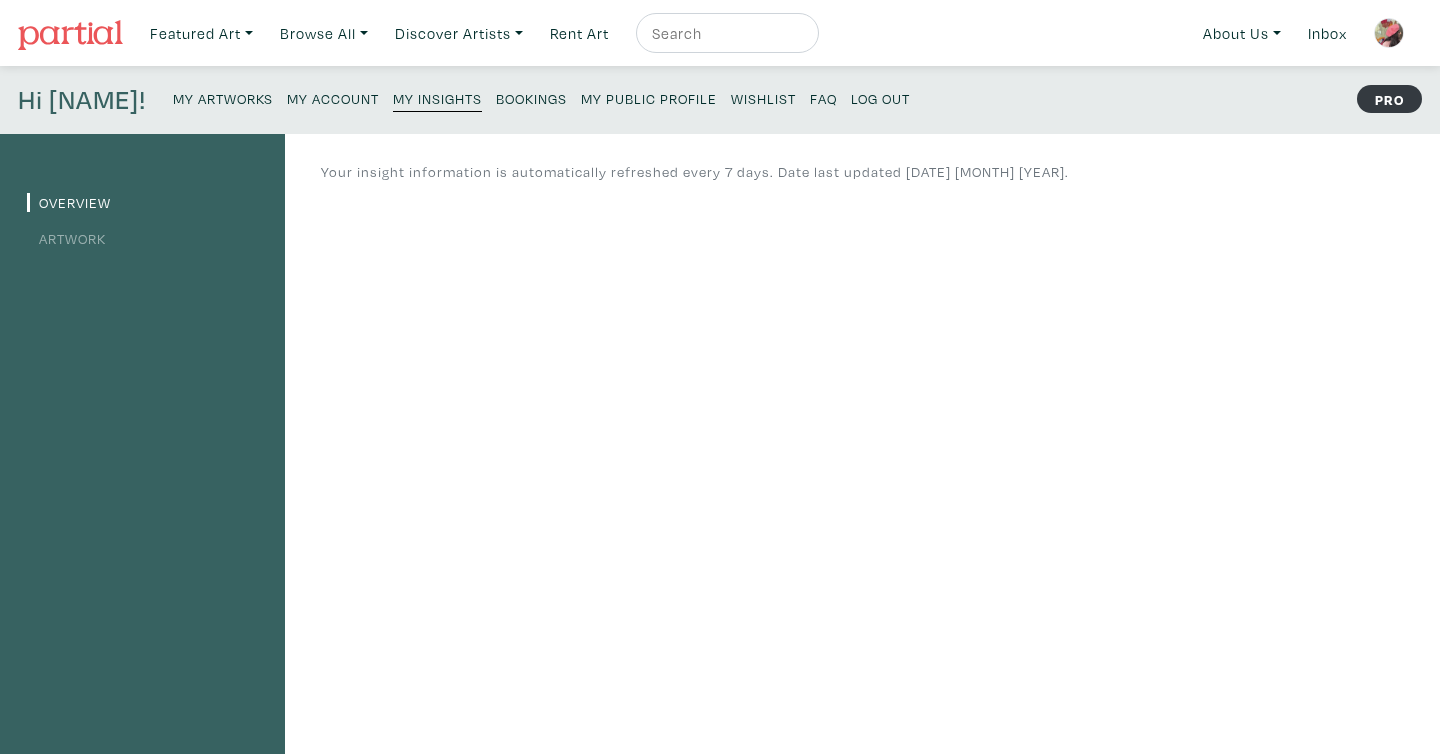 click on "My Public Profile" at bounding box center [649, 97] 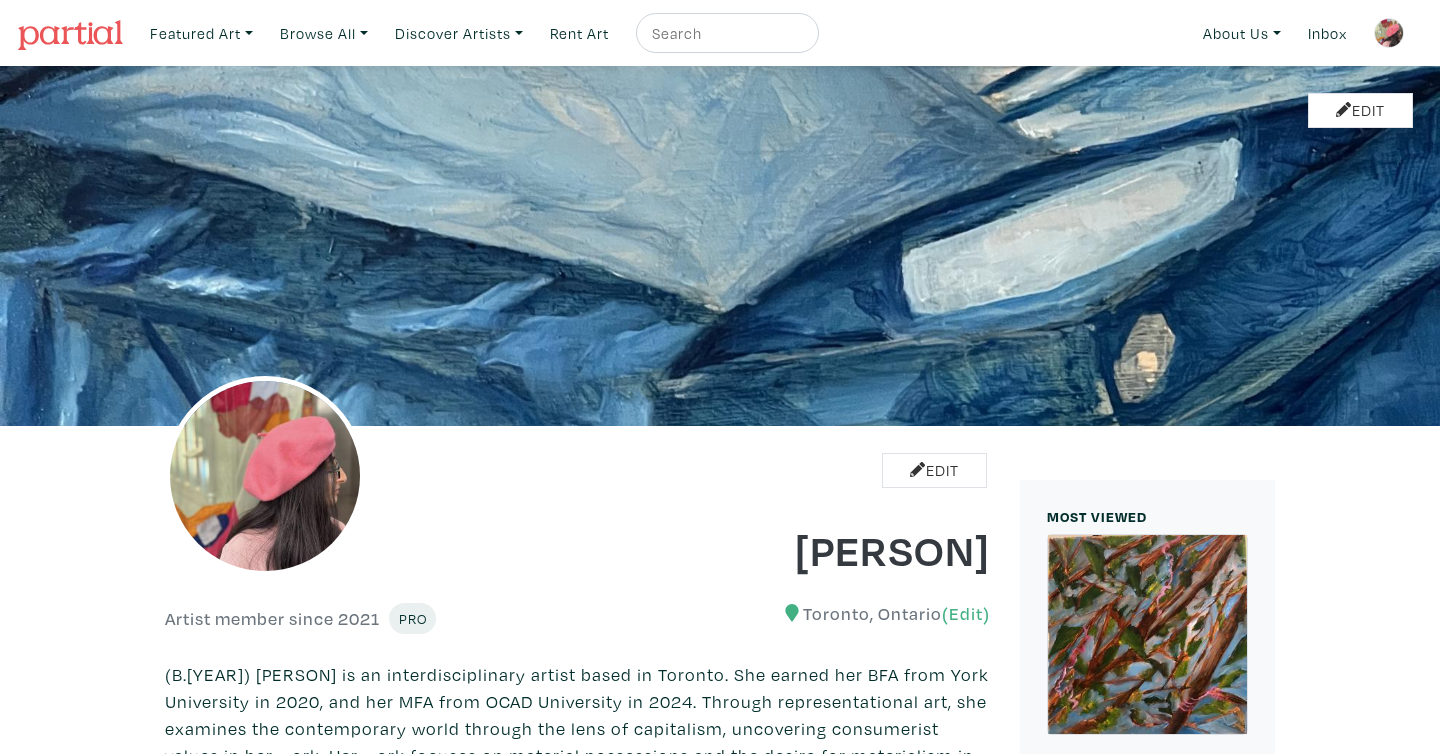 scroll, scrollTop: 0, scrollLeft: 0, axis: both 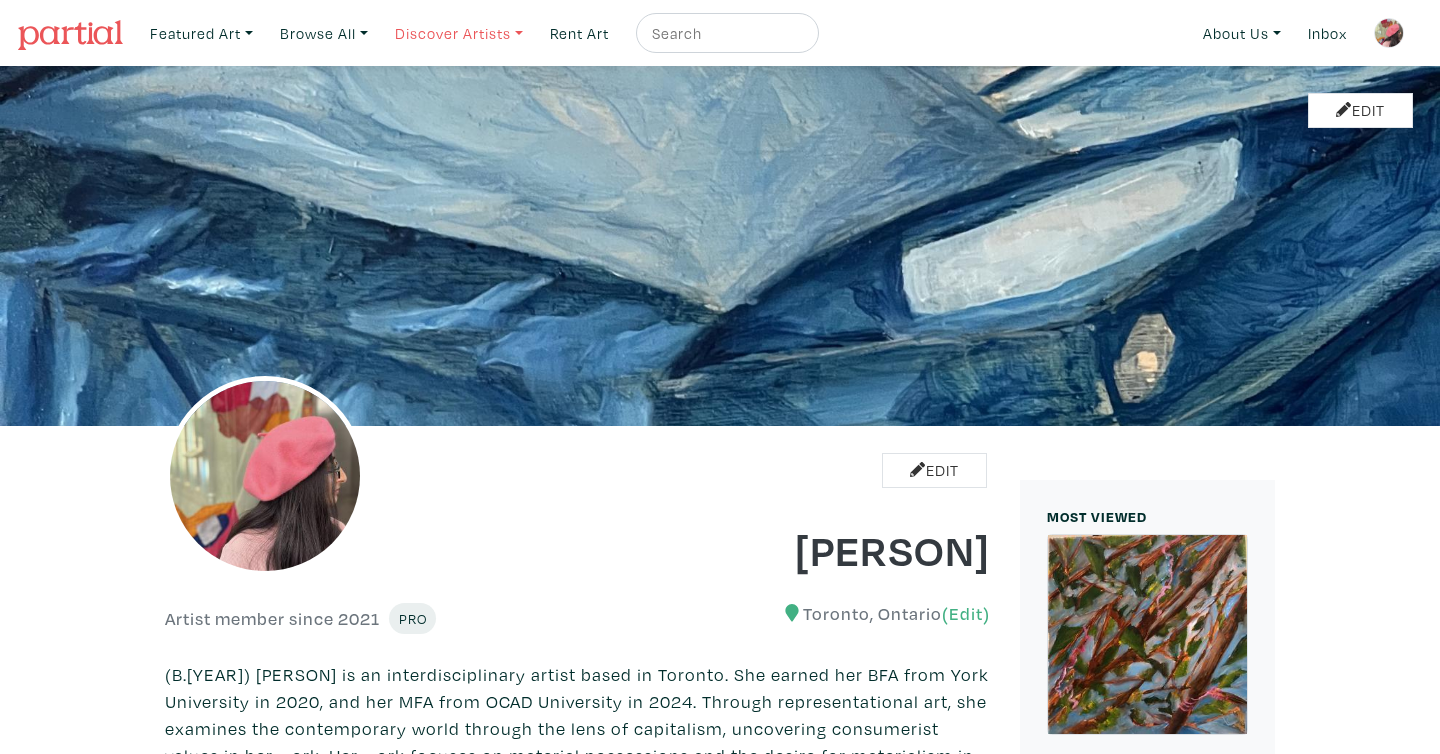 click on "Discover Artists" at bounding box center [201, 33] 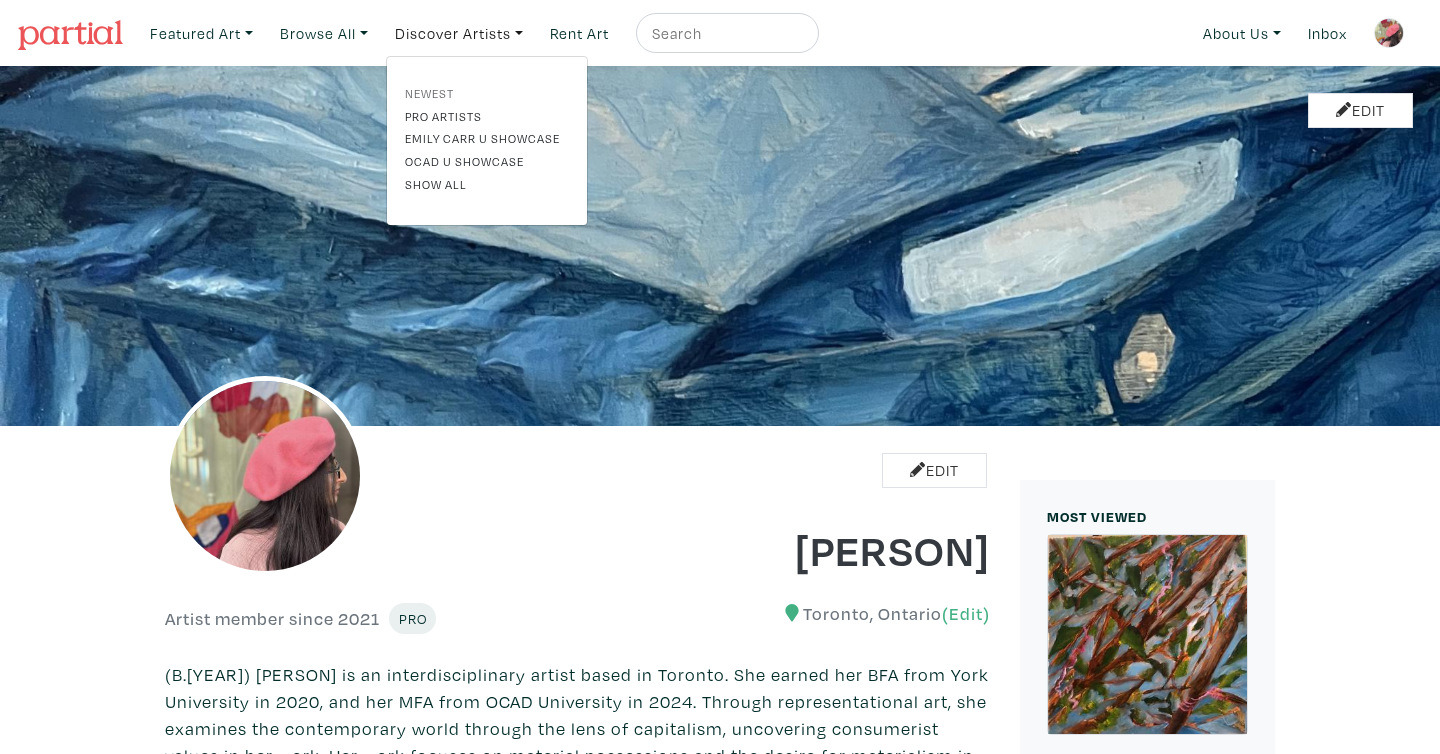 click on "Newest" at bounding box center [487, 93] 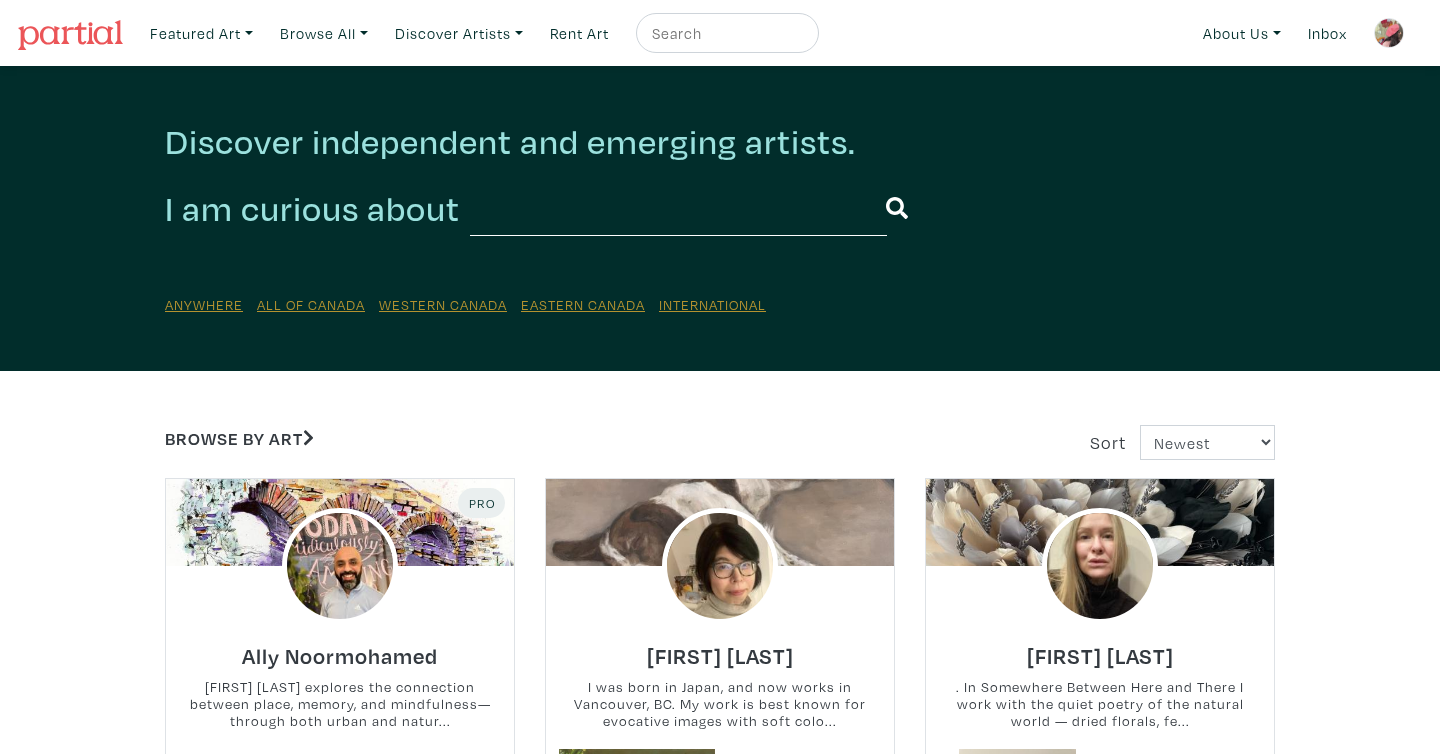 scroll, scrollTop: 0, scrollLeft: 0, axis: both 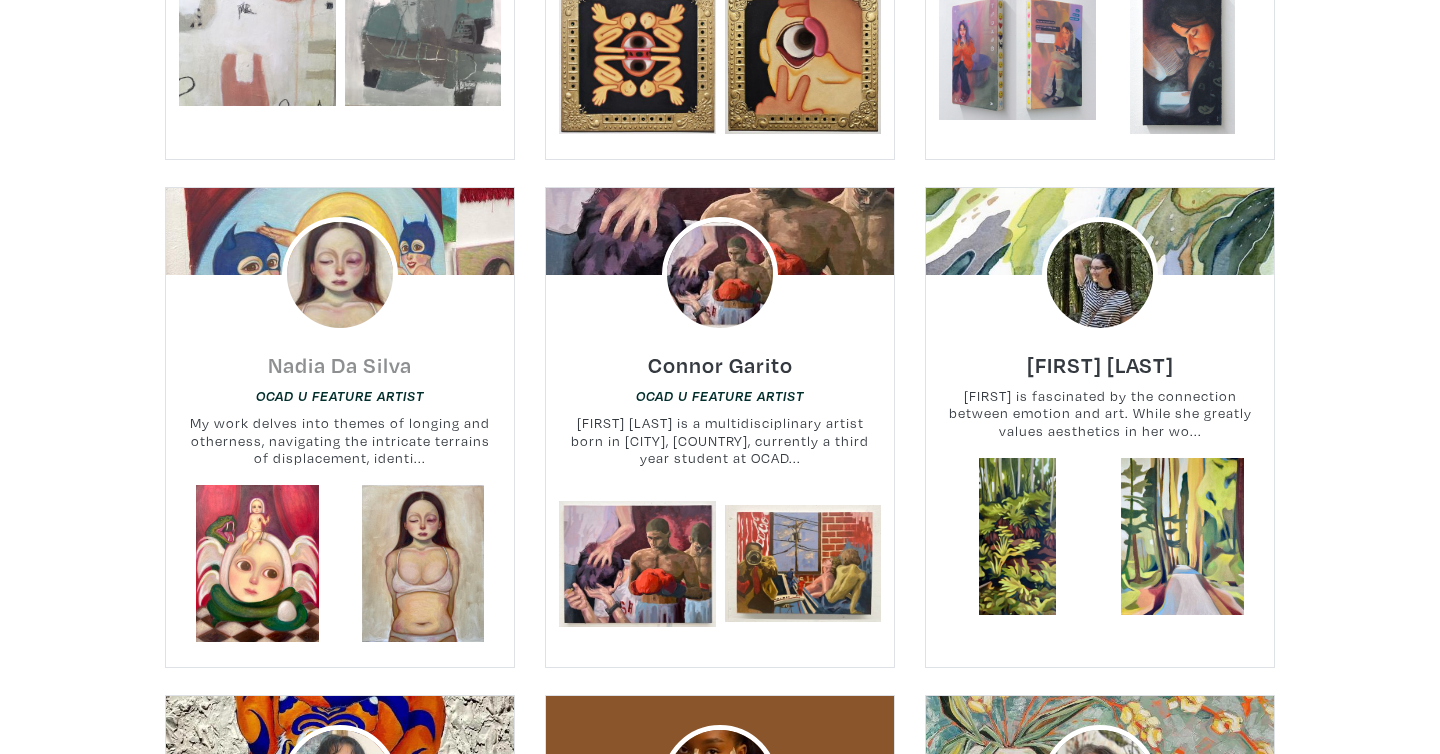 click on "Nadia Da Silva" at bounding box center (340, 364) 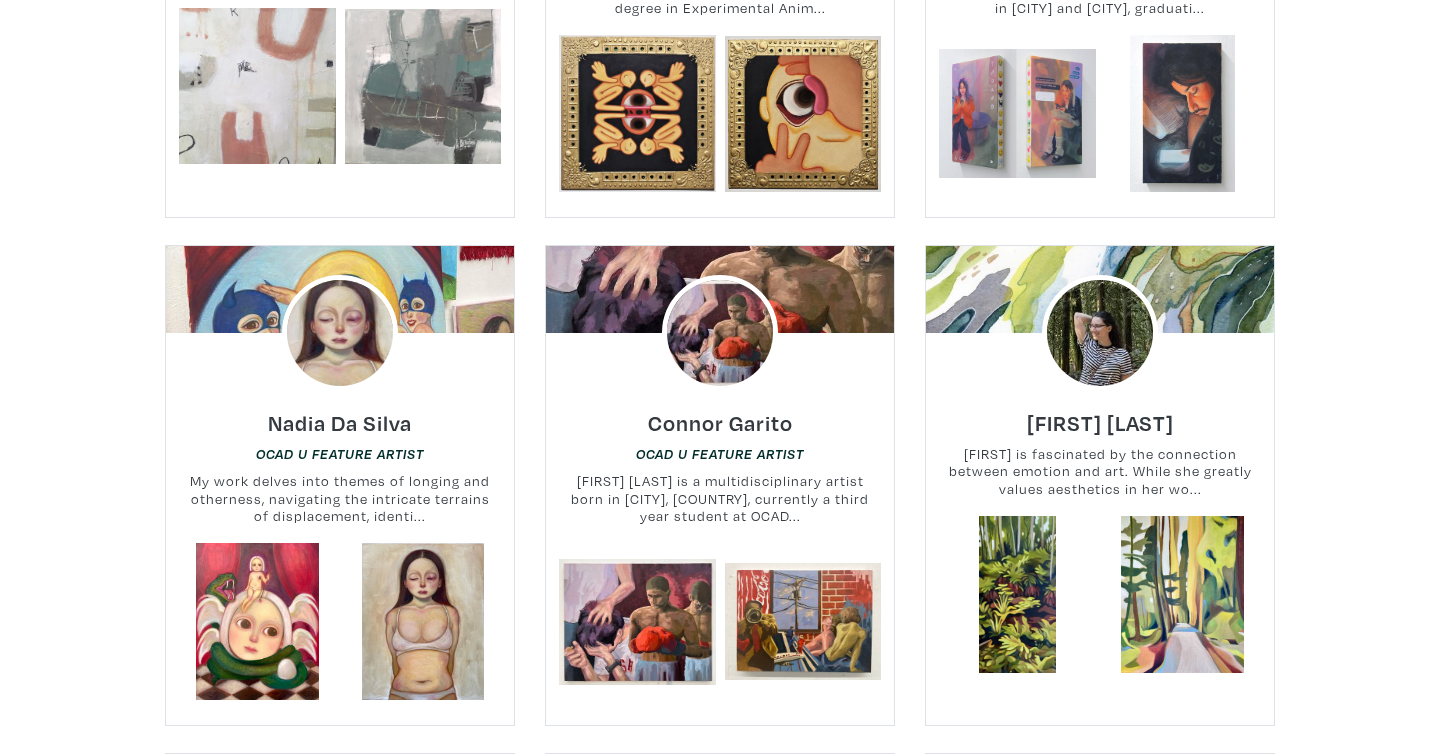 scroll, scrollTop: 1682, scrollLeft: 0, axis: vertical 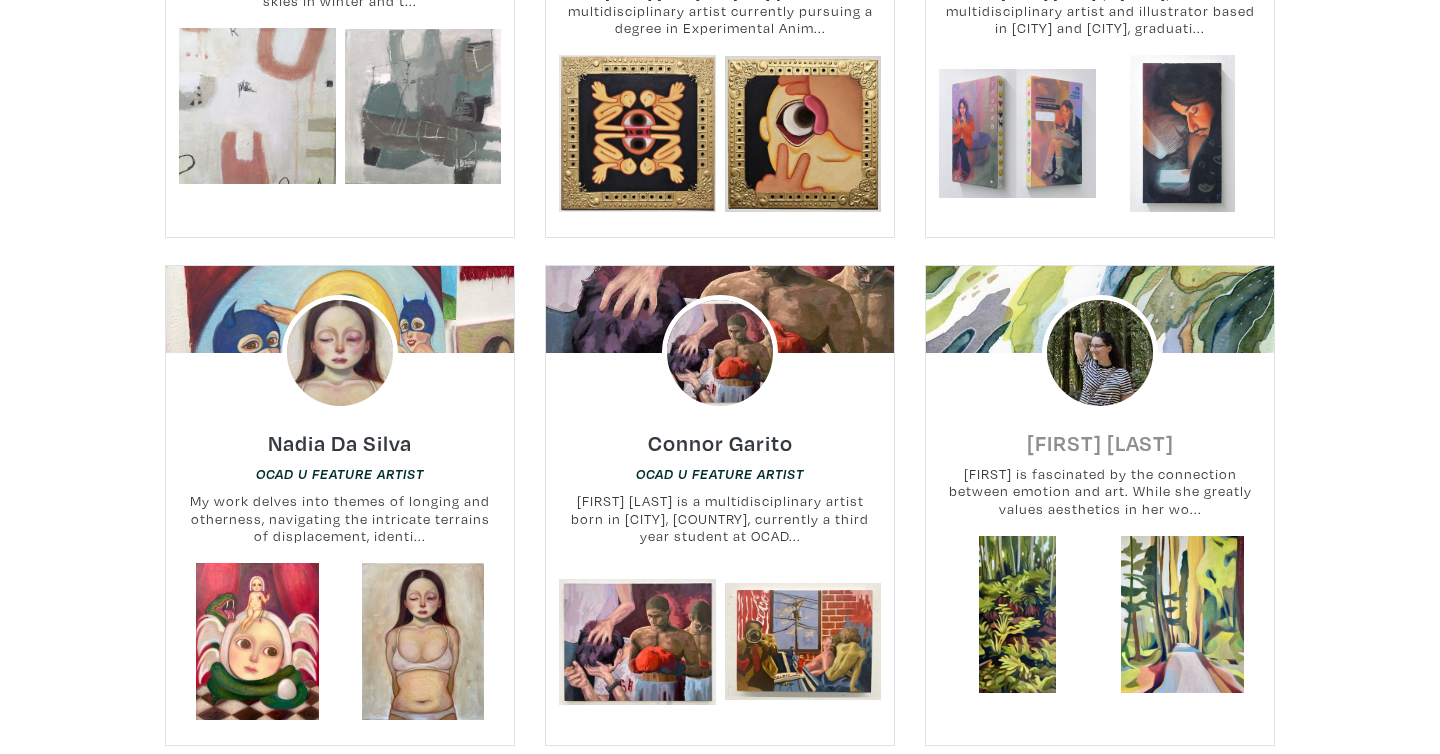 click on "[FIRST] [LAST]" at bounding box center (1100, 442) 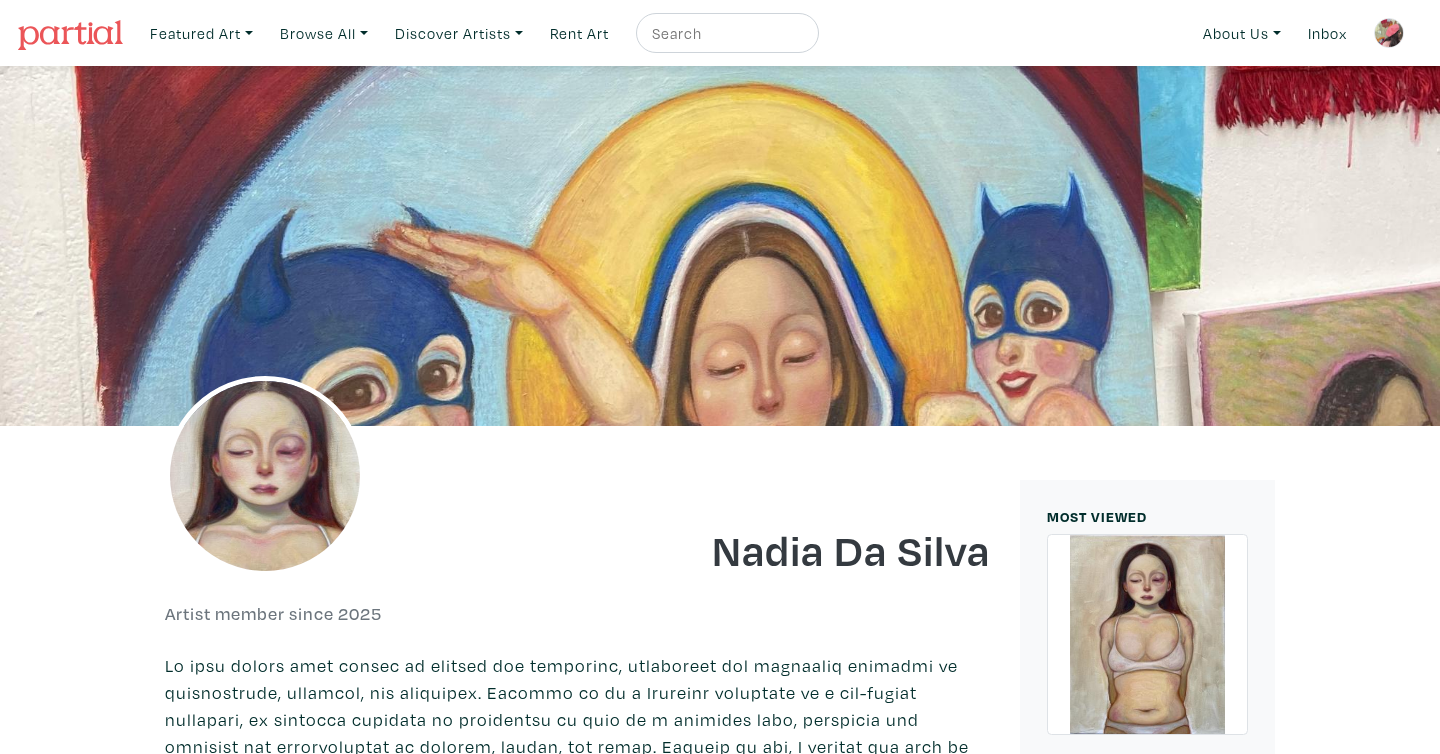 scroll, scrollTop: 0, scrollLeft: 0, axis: both 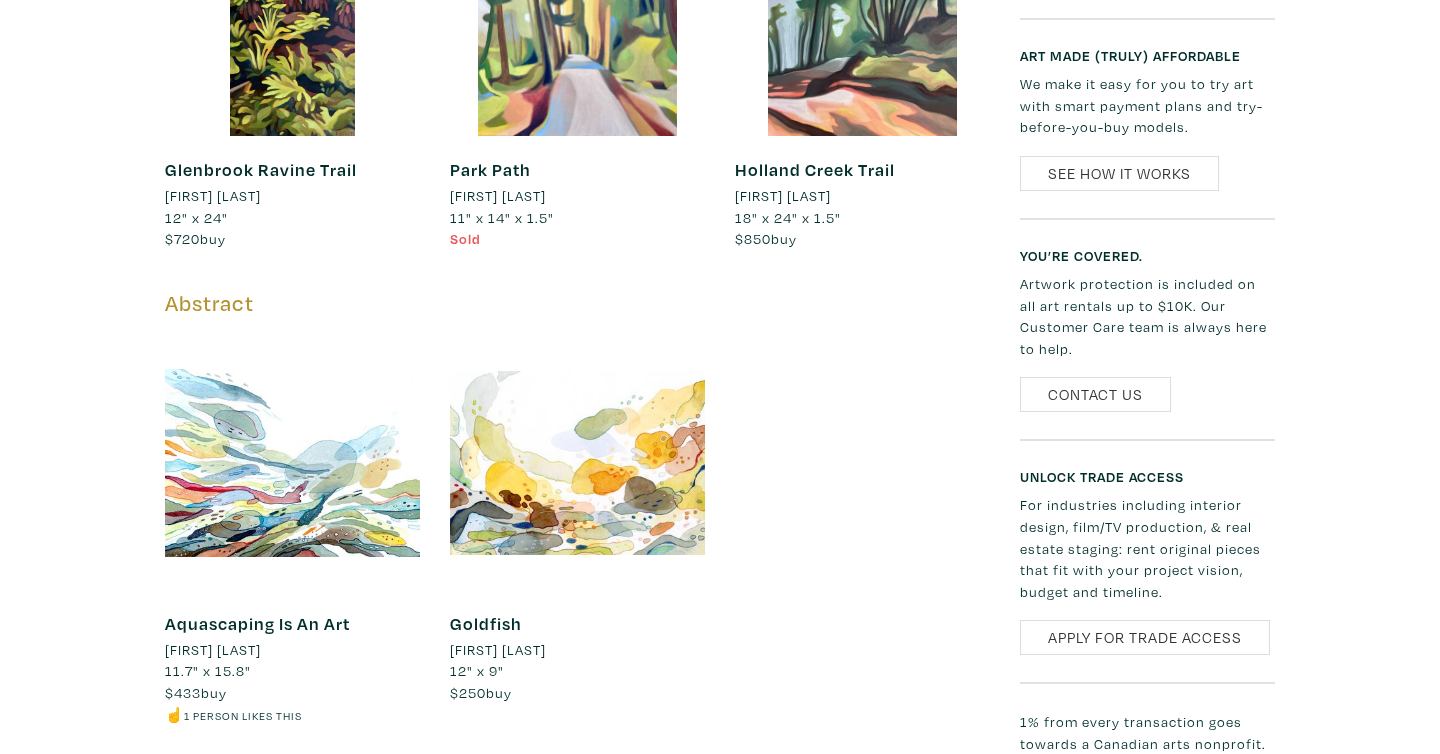 click at bounding box center (577, 462) 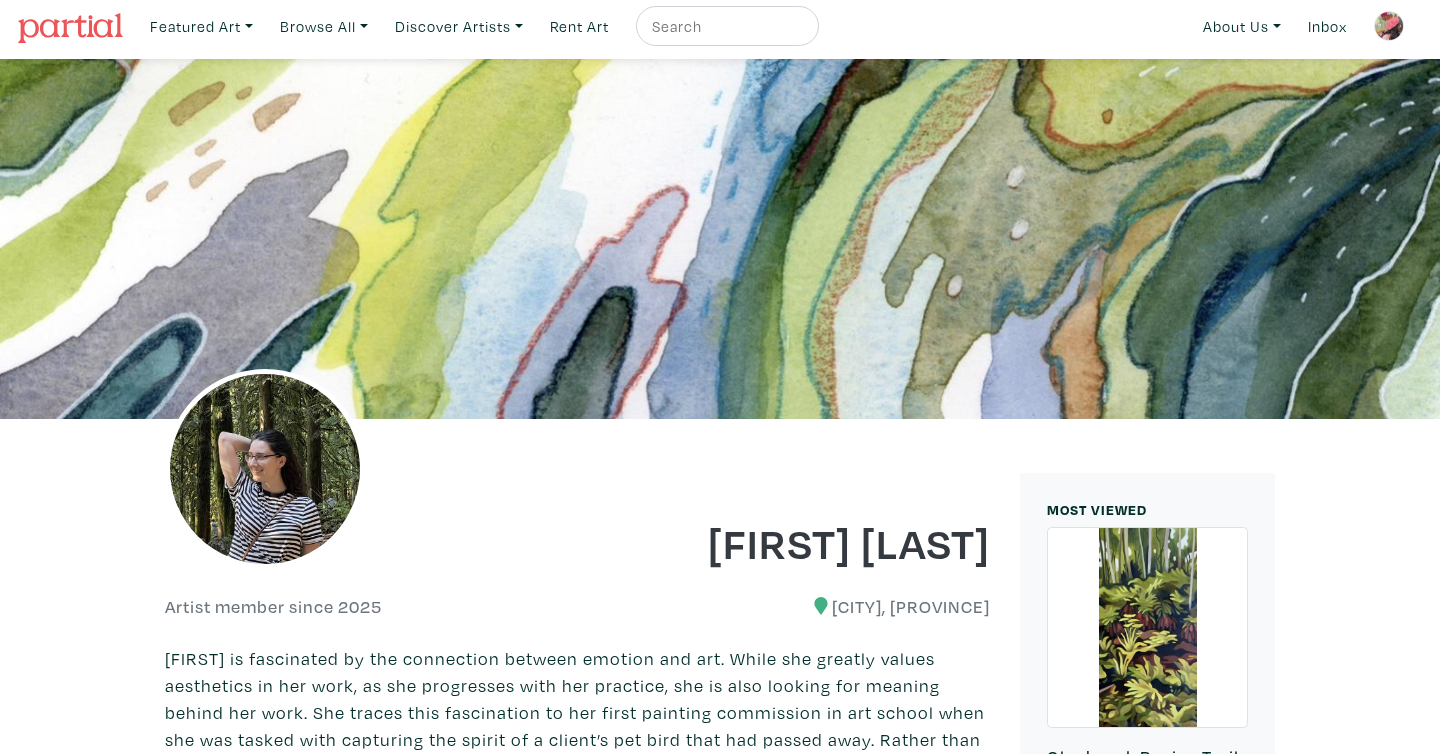 scroll, scrollTop: 0, scrollLeft: 0, axis: both 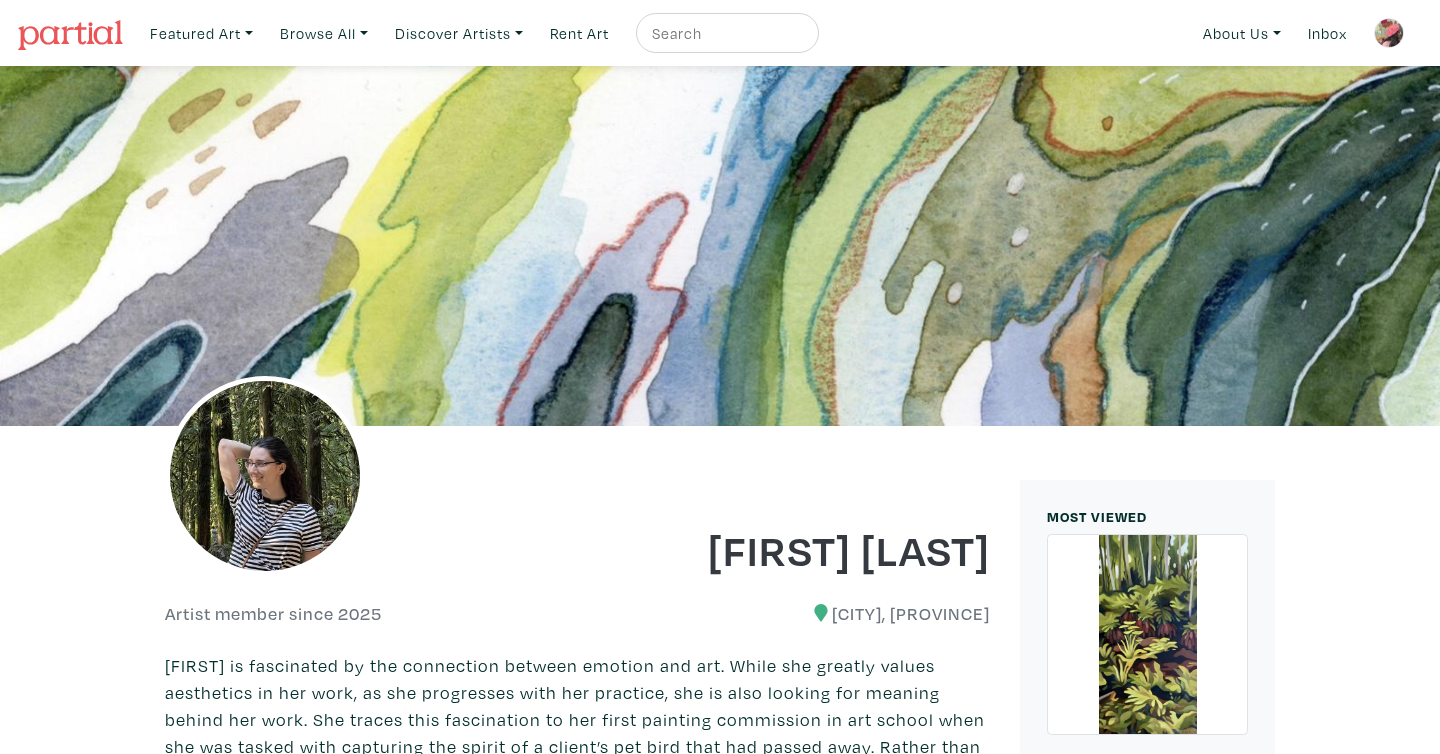 click at bounding box center (1389, 33) 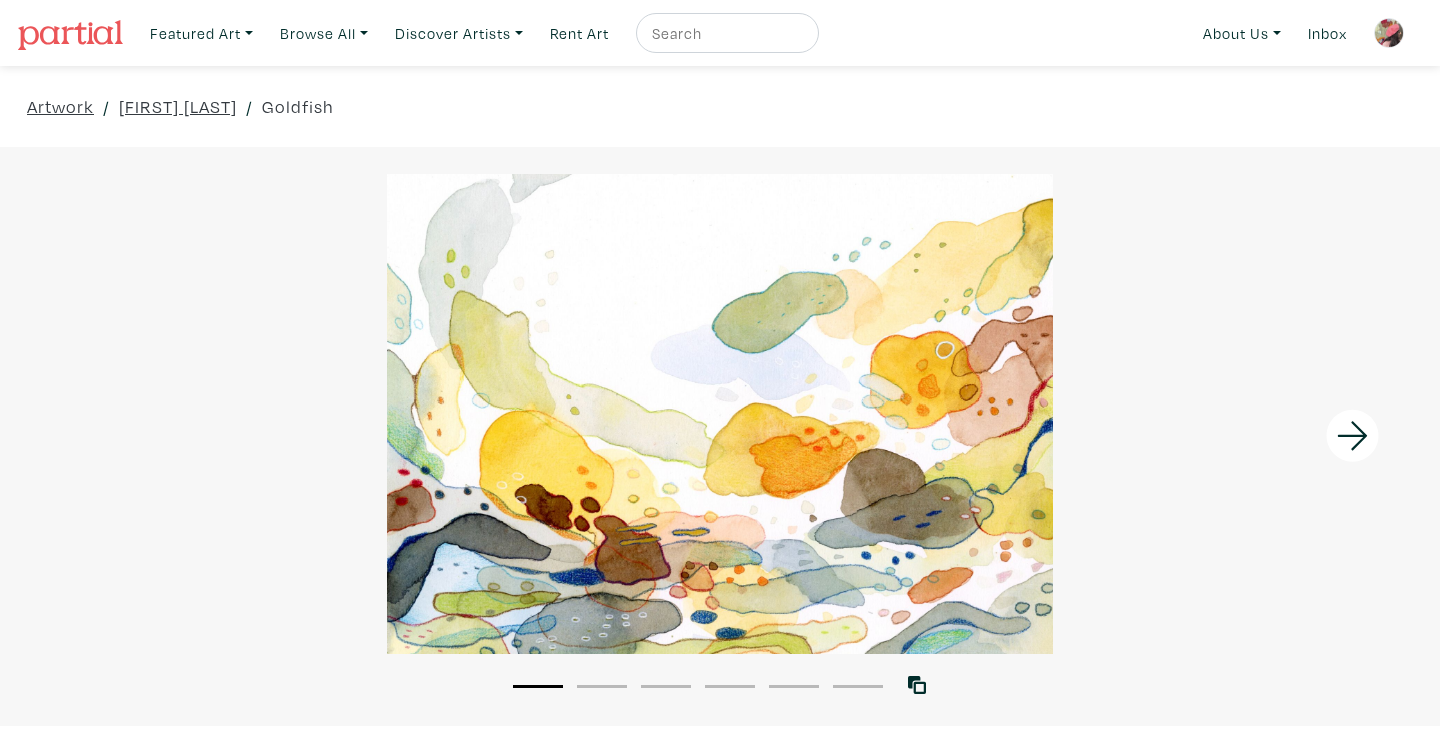 scroll, scrollTop: 0, scrollLeft: 0, axis: both 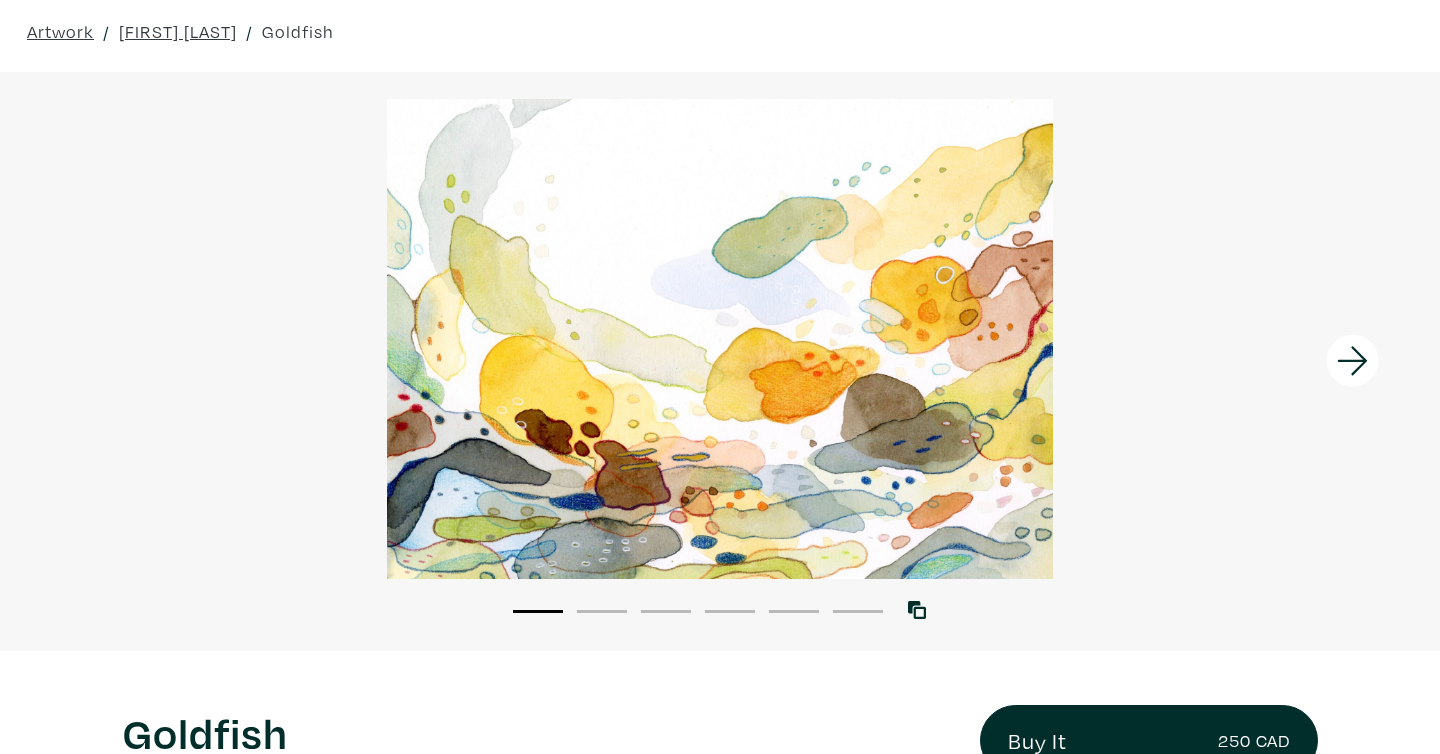 click 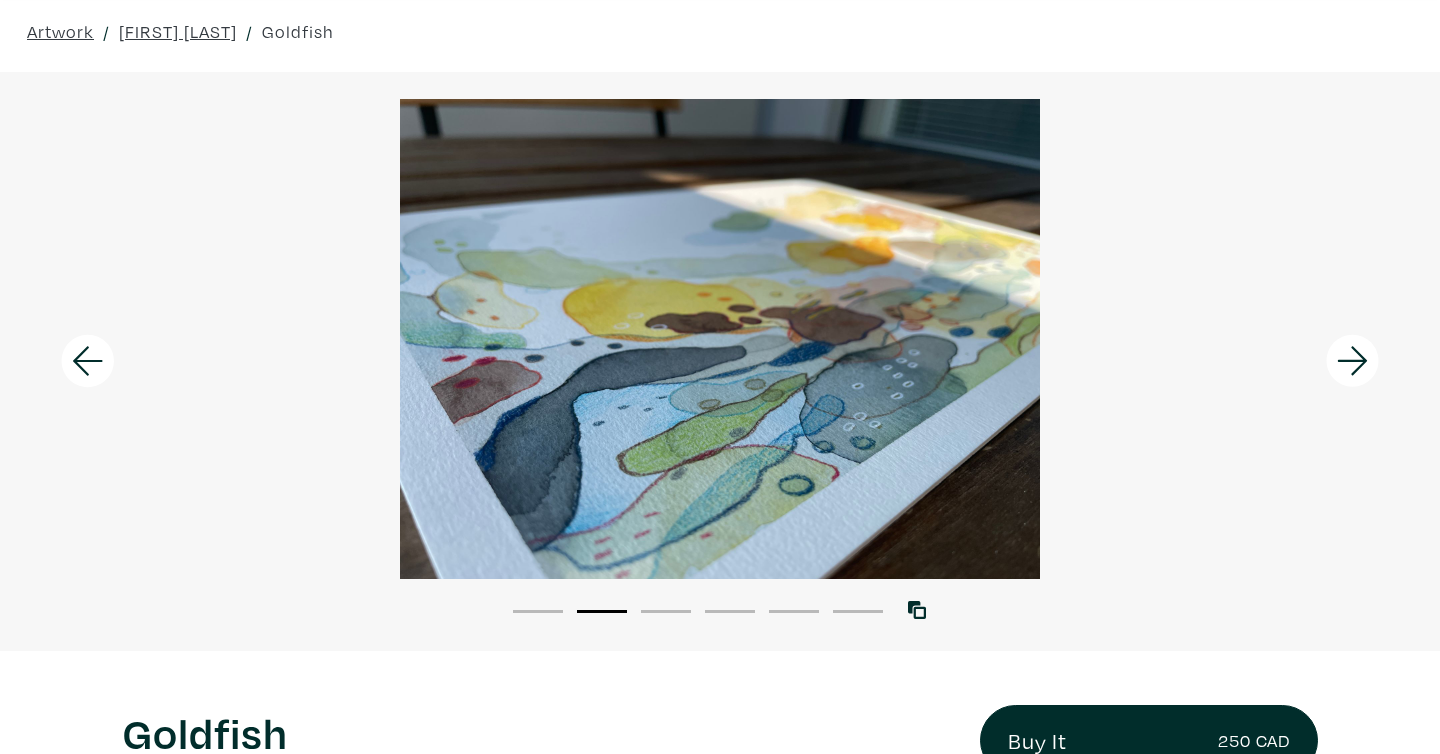click 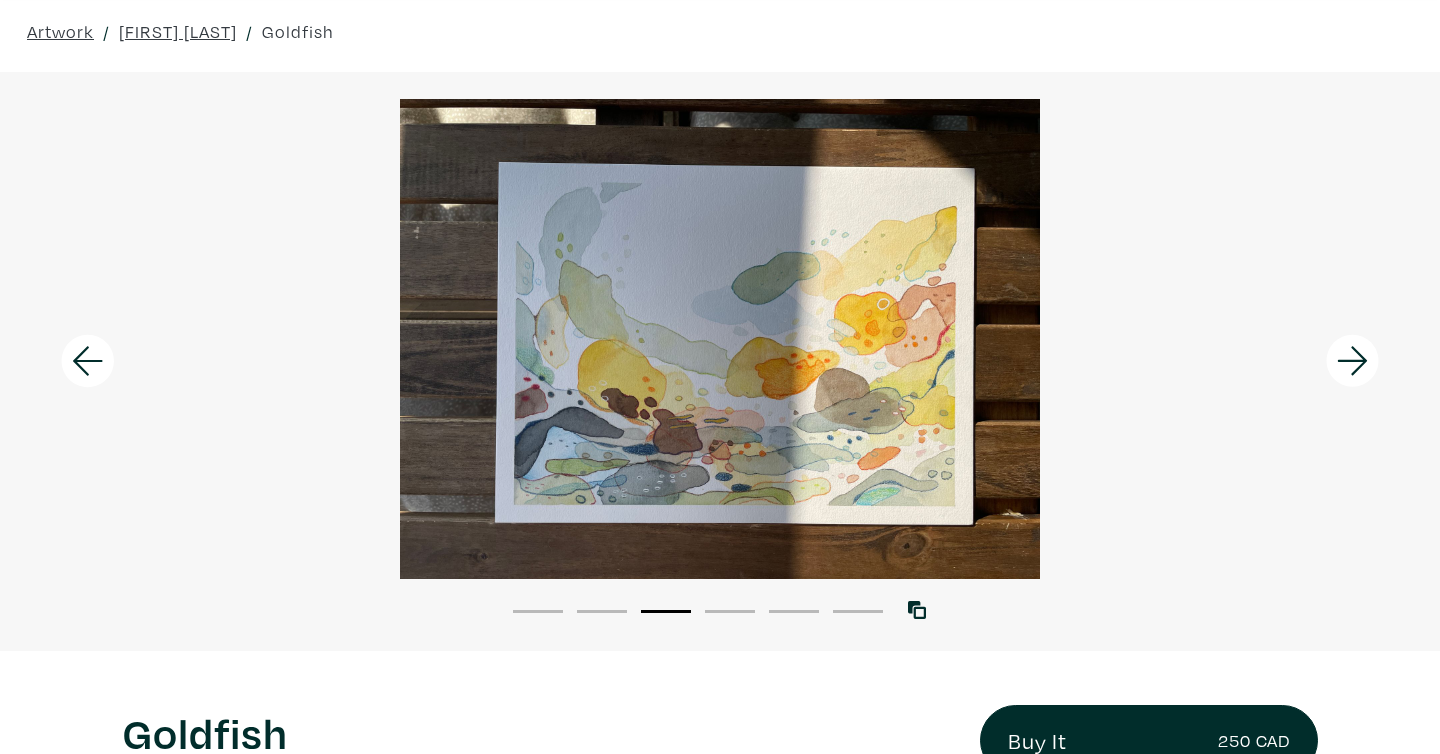 click 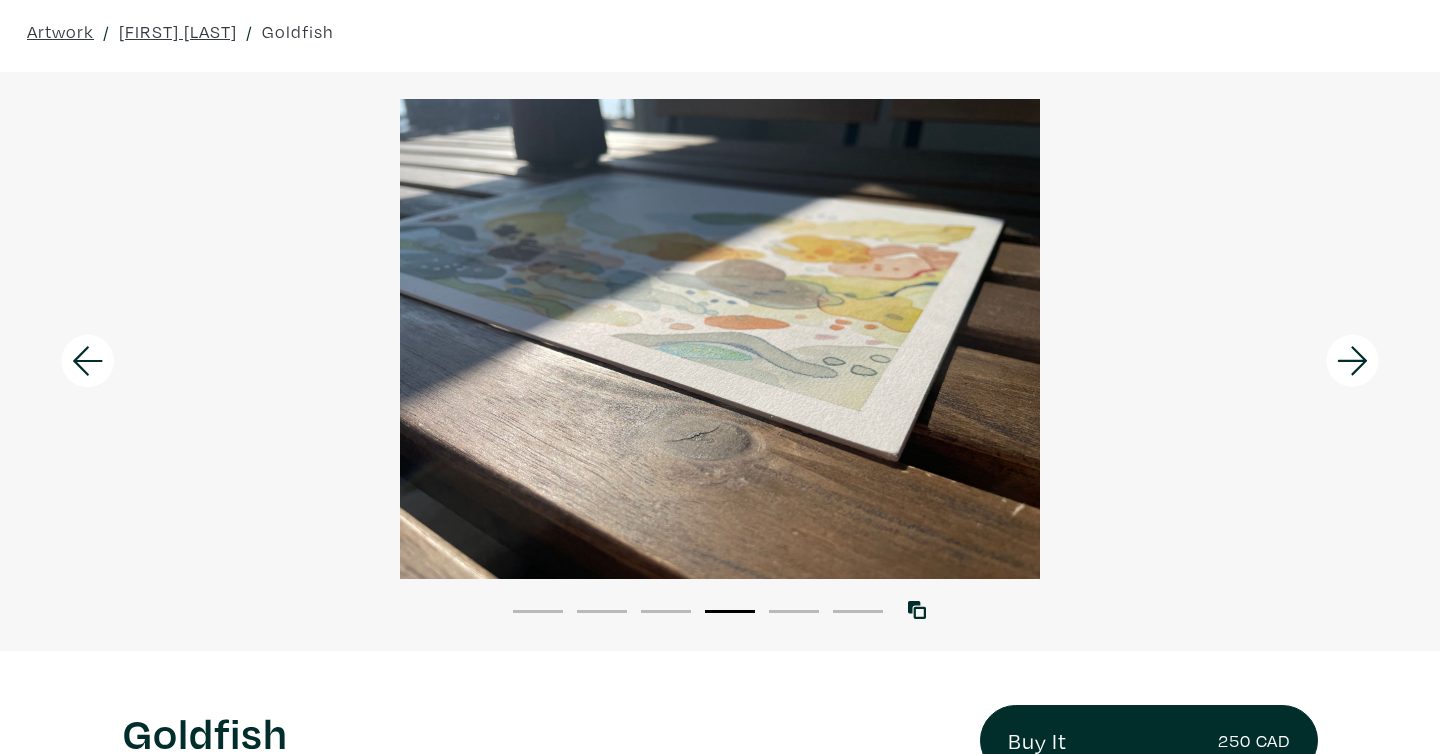 click 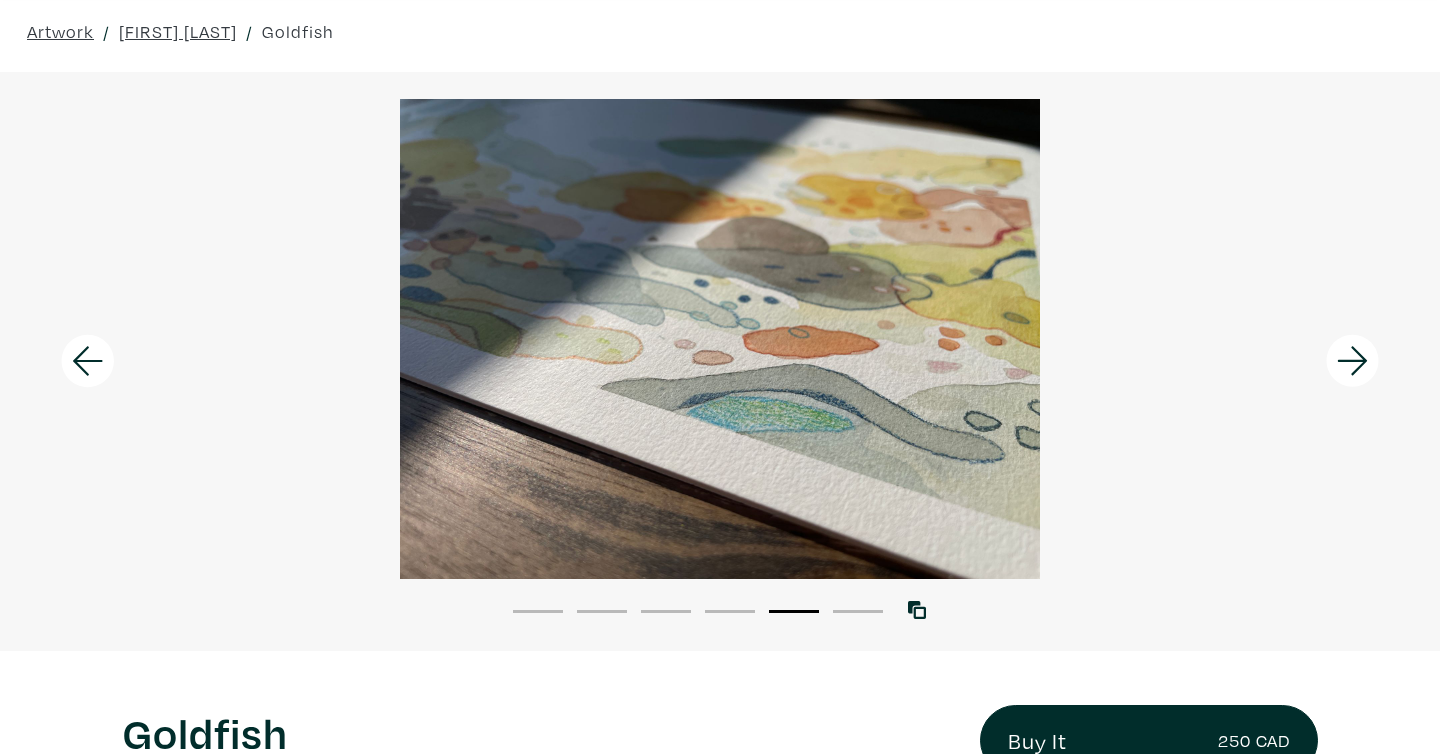 click 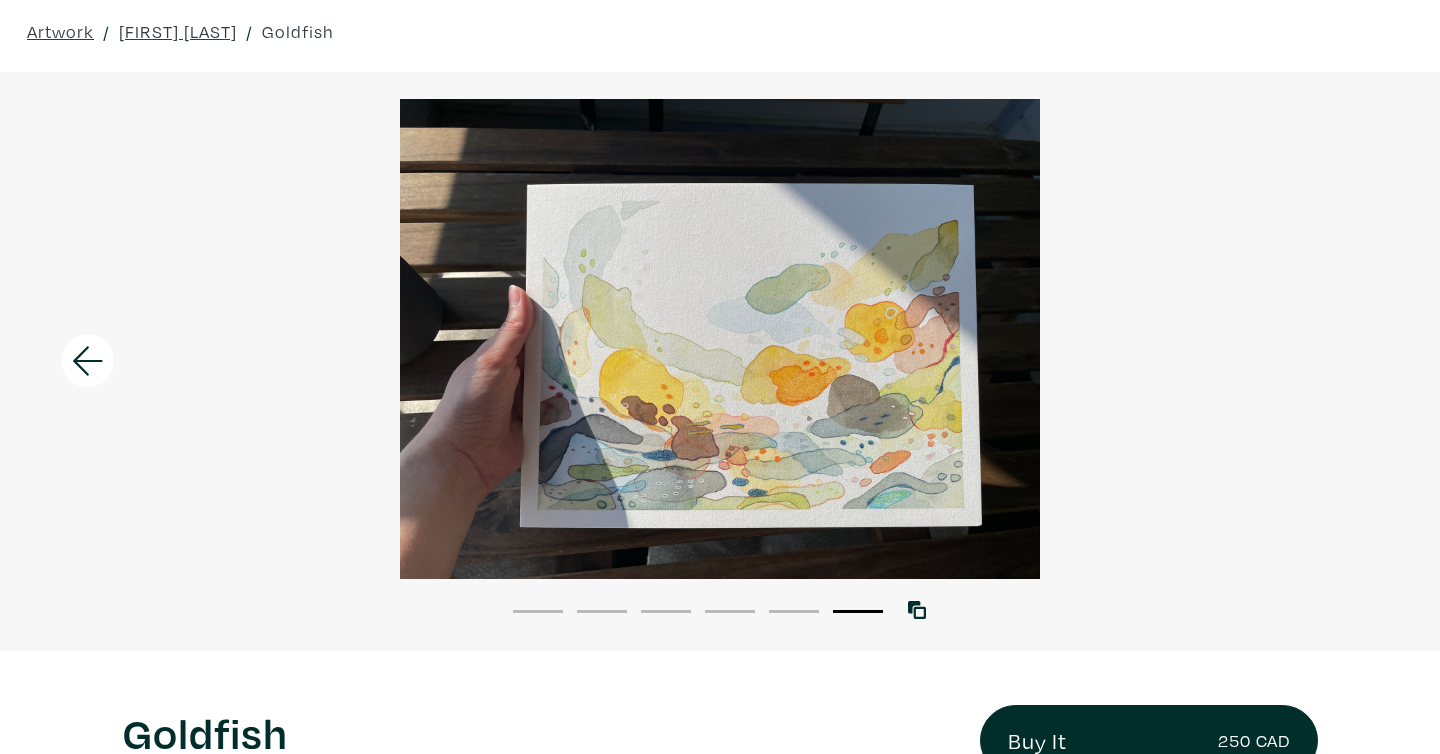click at bounding box center (720, 339) 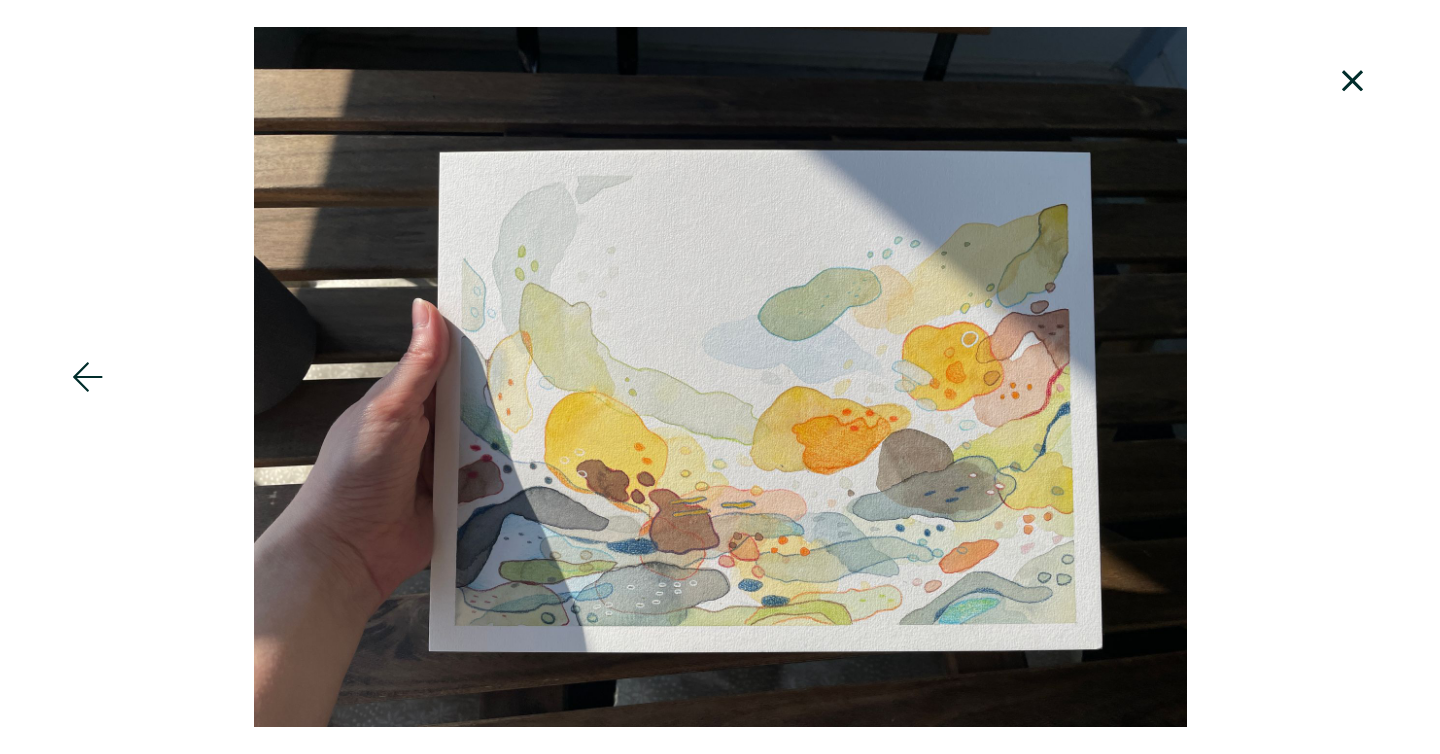 click 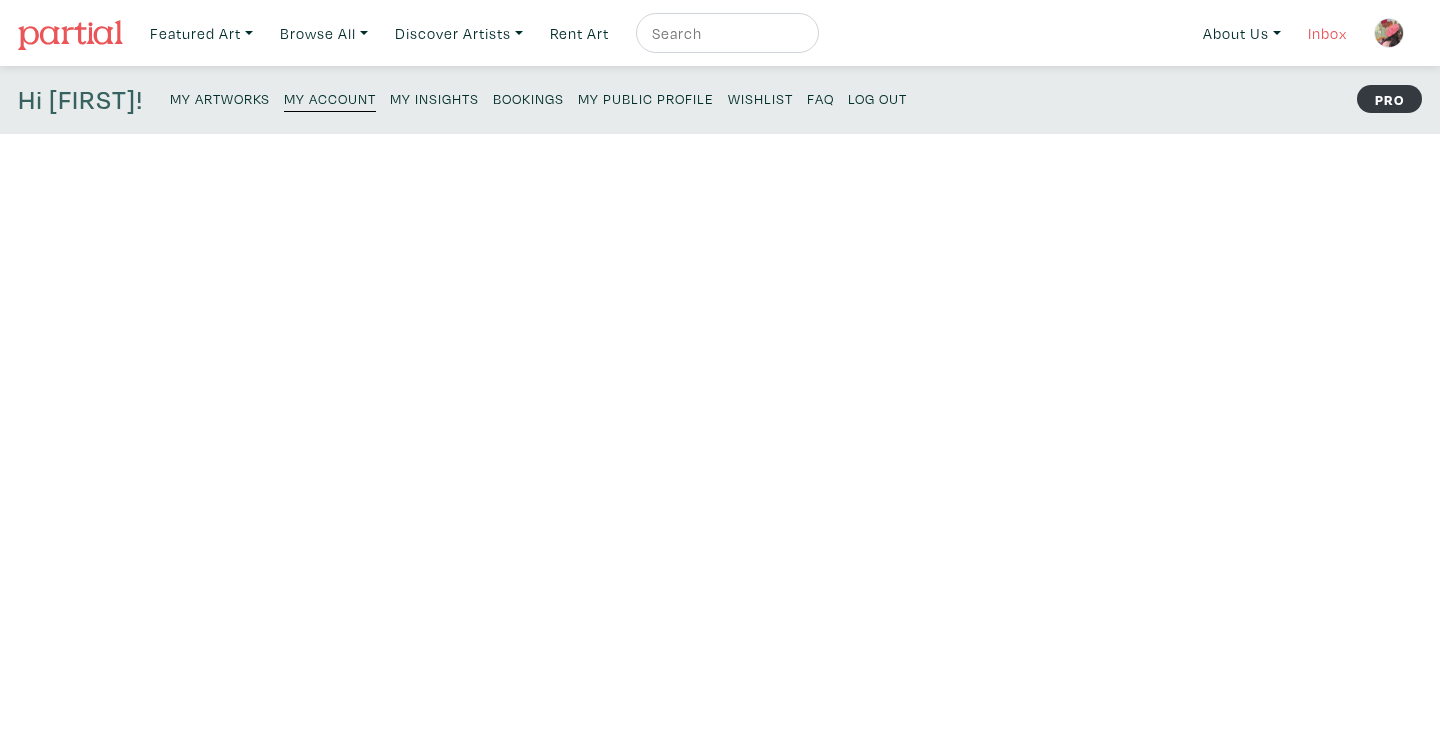 scroll, scrollTop: 0, scrollLeft: 0, axis: both 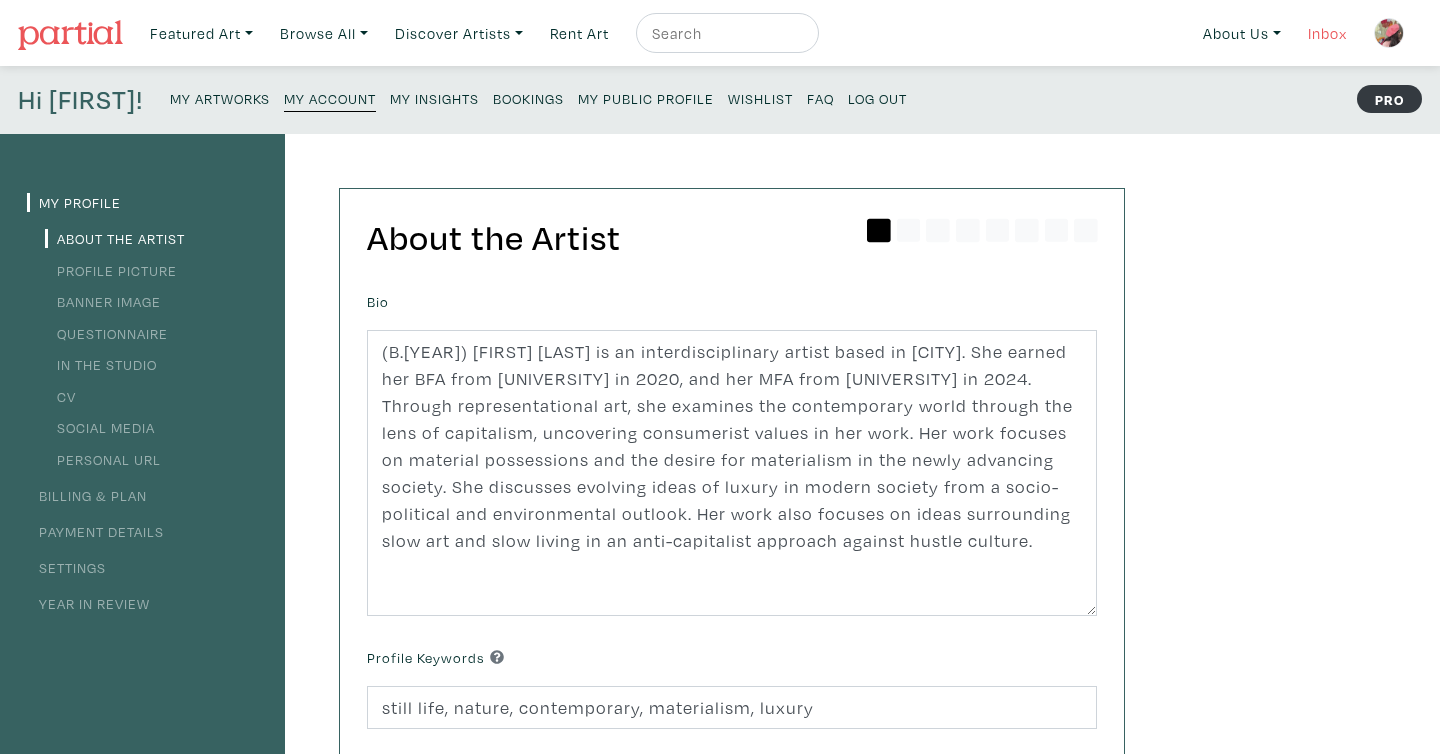 click on "Inbox" at bounding box center [1327, 33] 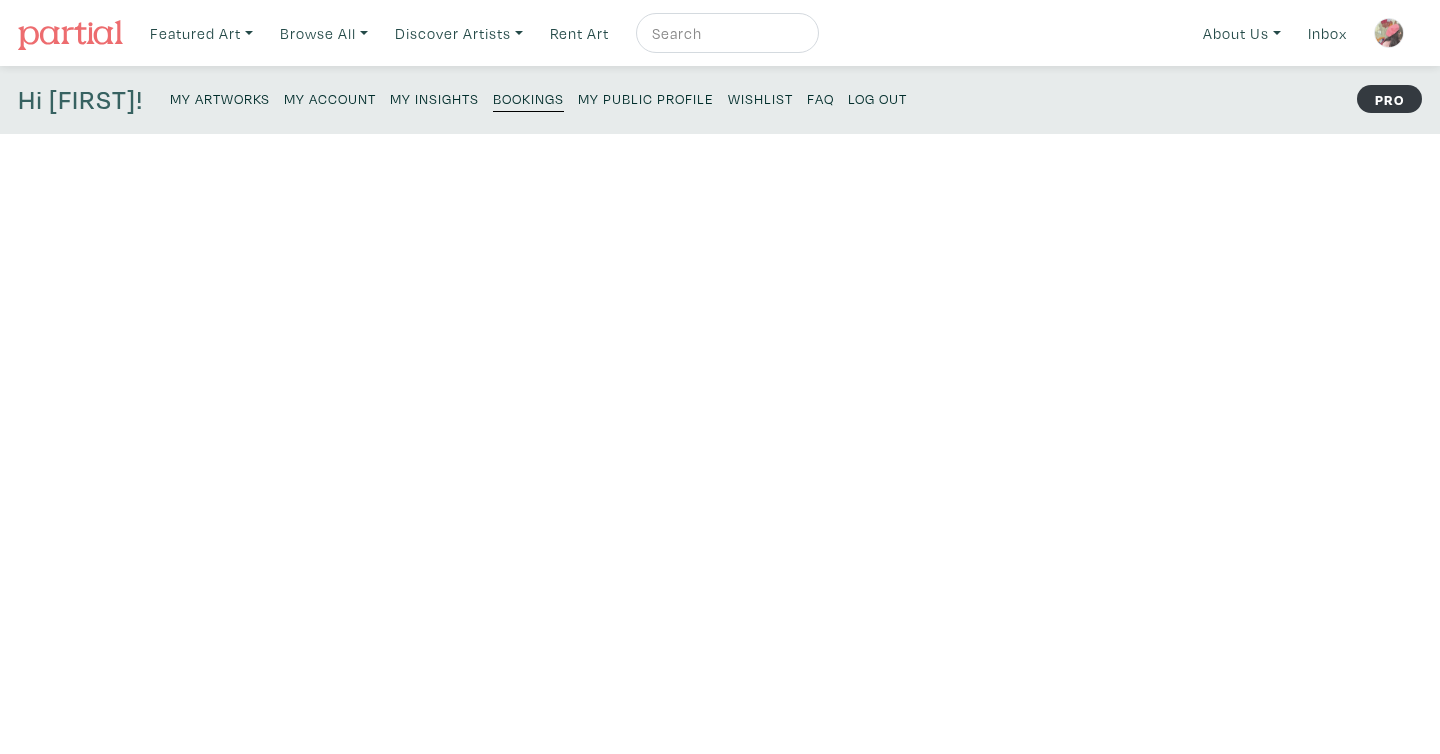 scroll, scrollTop: 0, scrollLeft: 0, axis: both 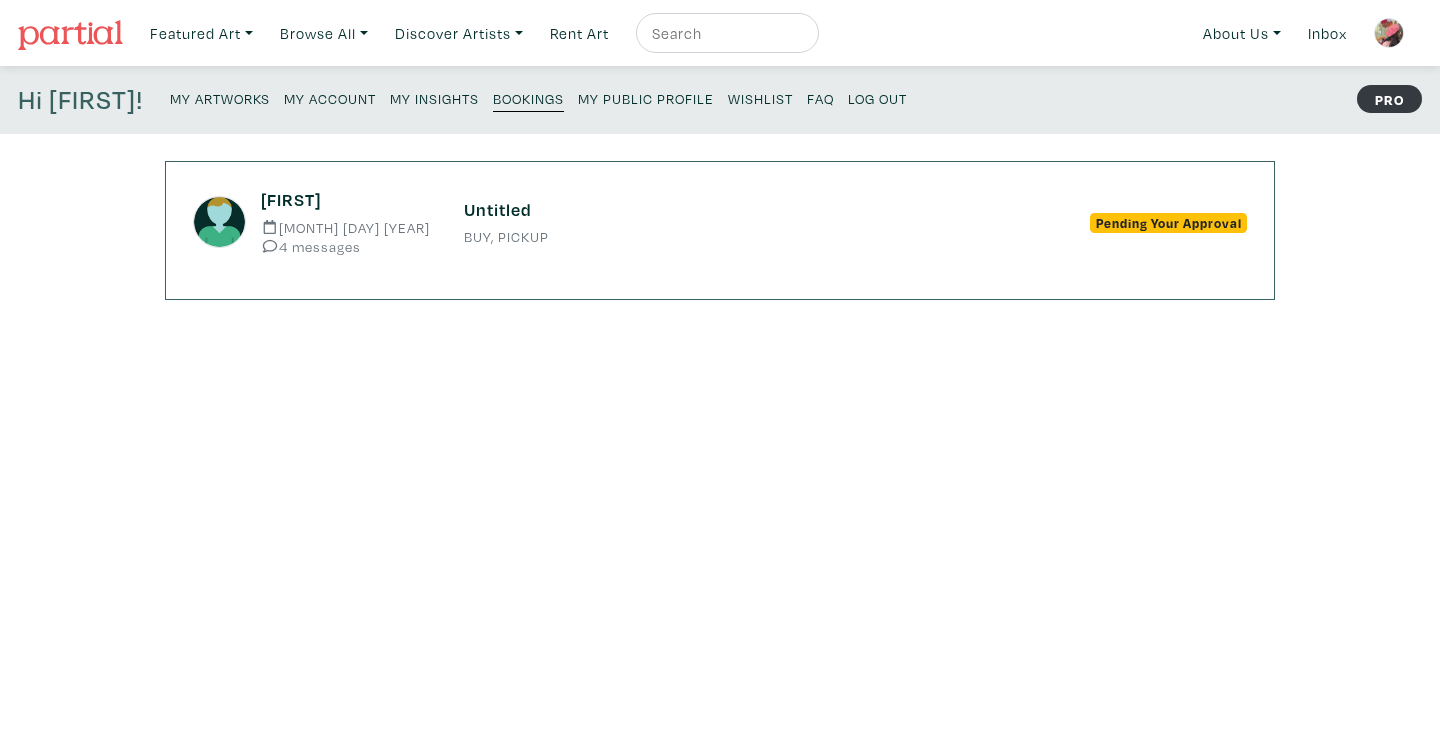 click on "Untitled
BUY, PICKUP" at bounding box center [720, 221] 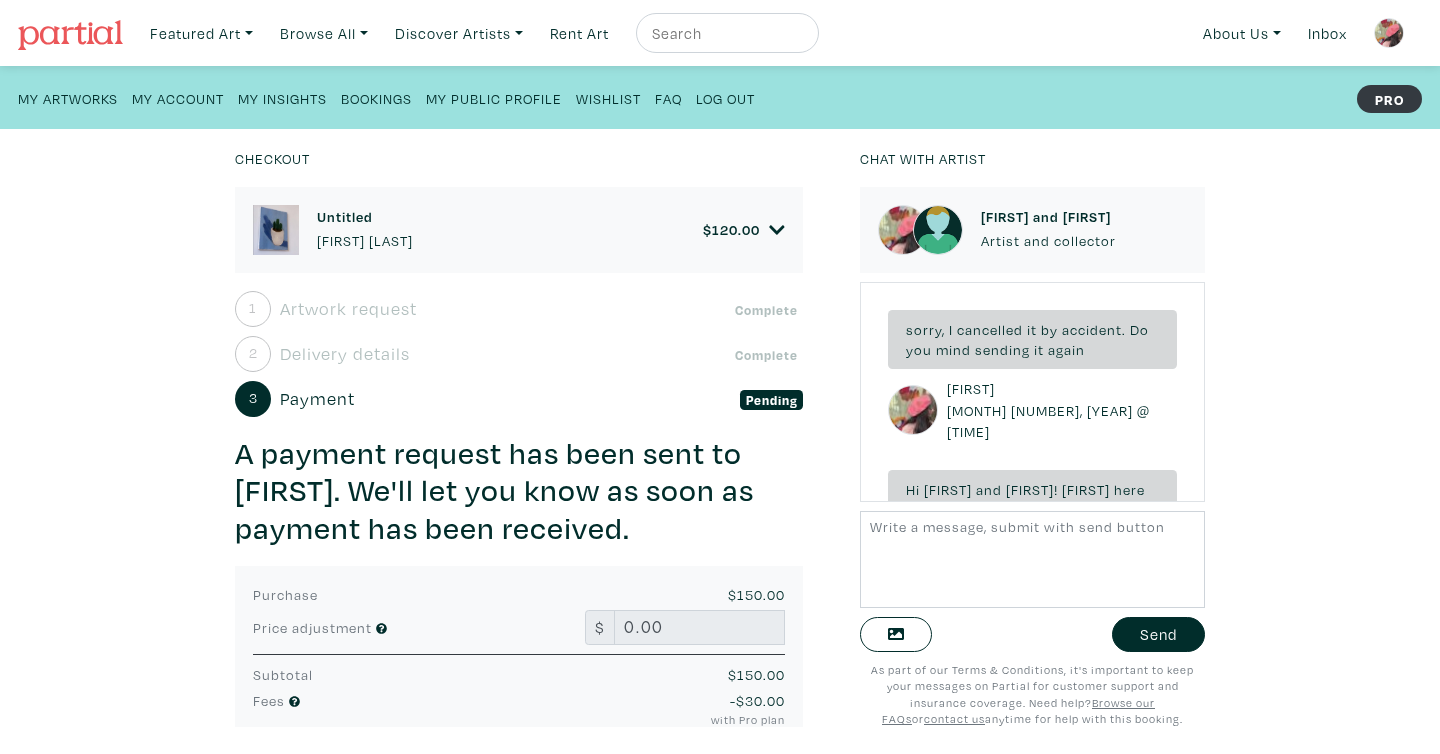 scroll, scrollTop: 0, scrollLeft: 0, axis: both 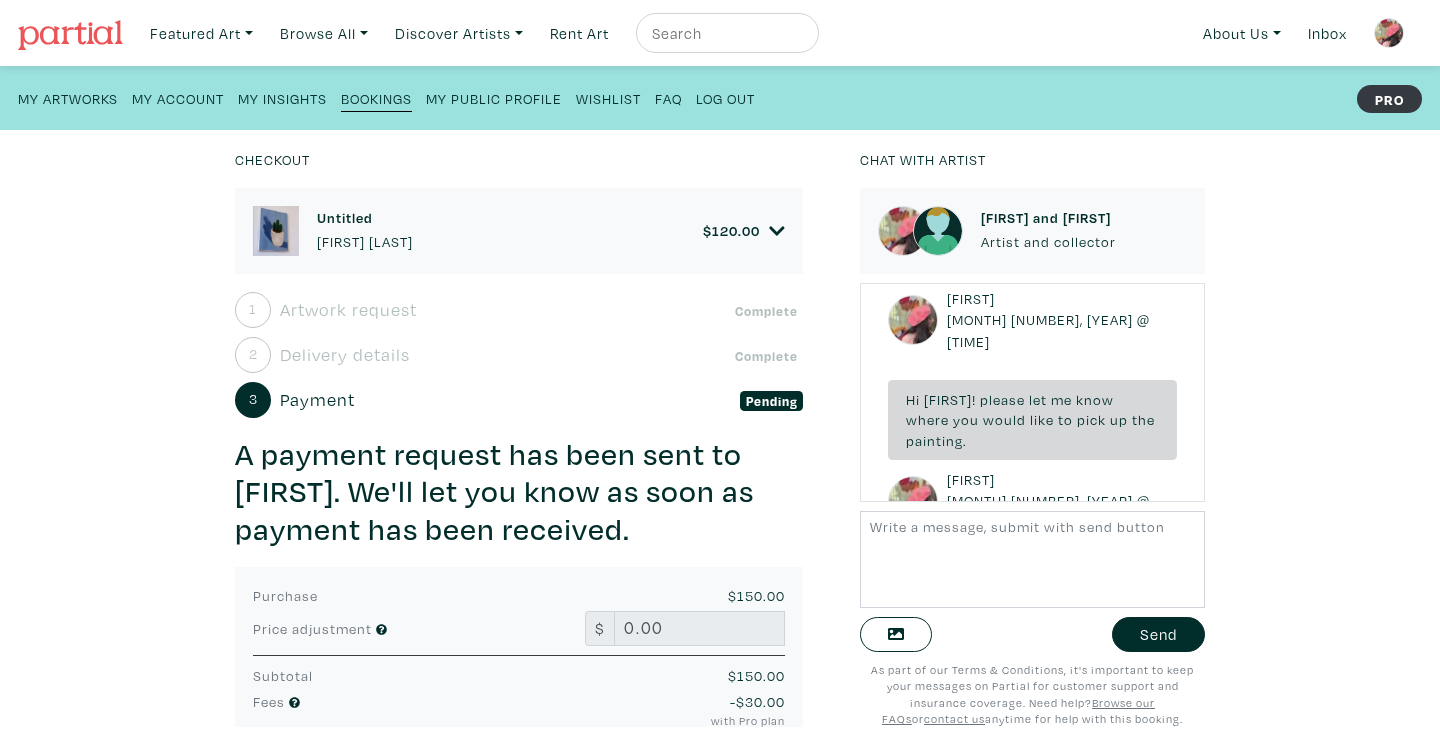 click on "My Public Profile" at bounding box center (494, 98) 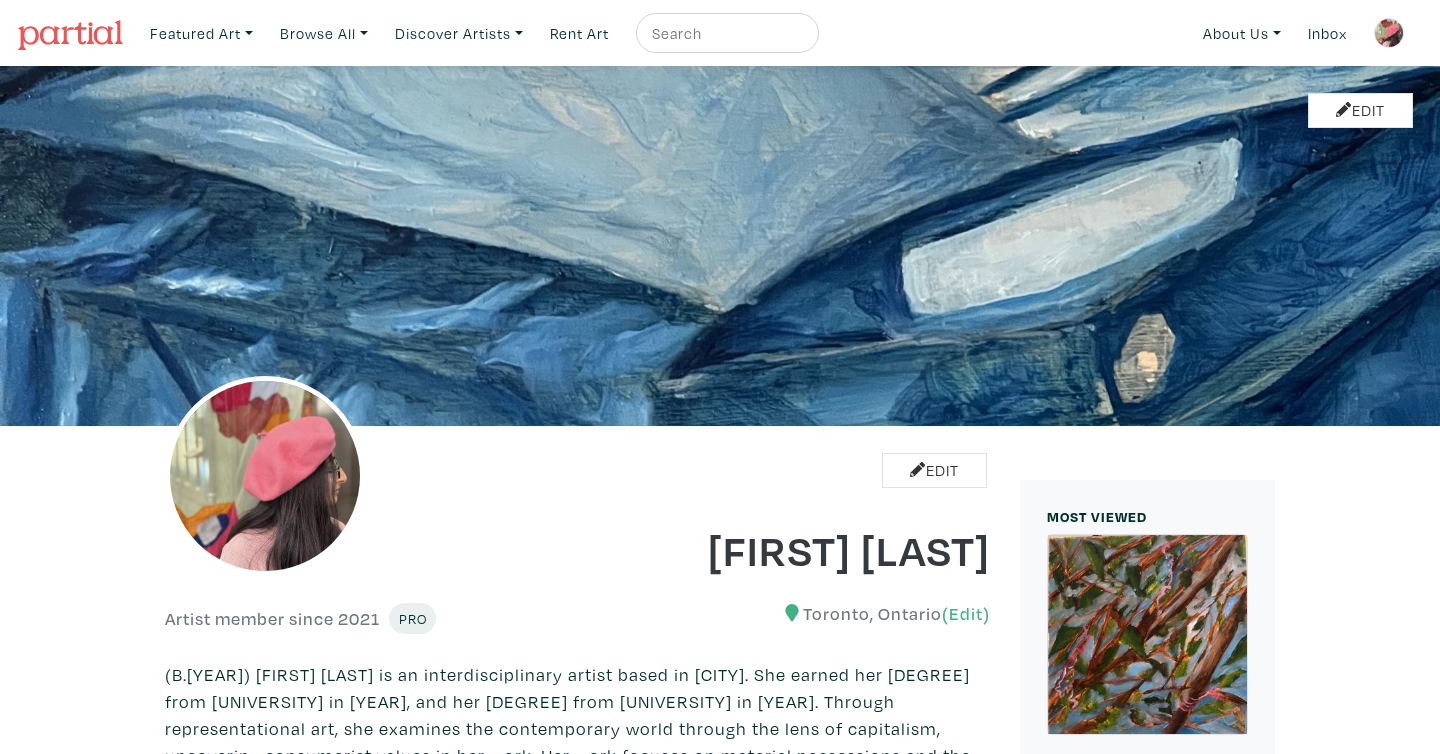 scroll, scrollTop: 0, scrollLeft: 0, axis: both 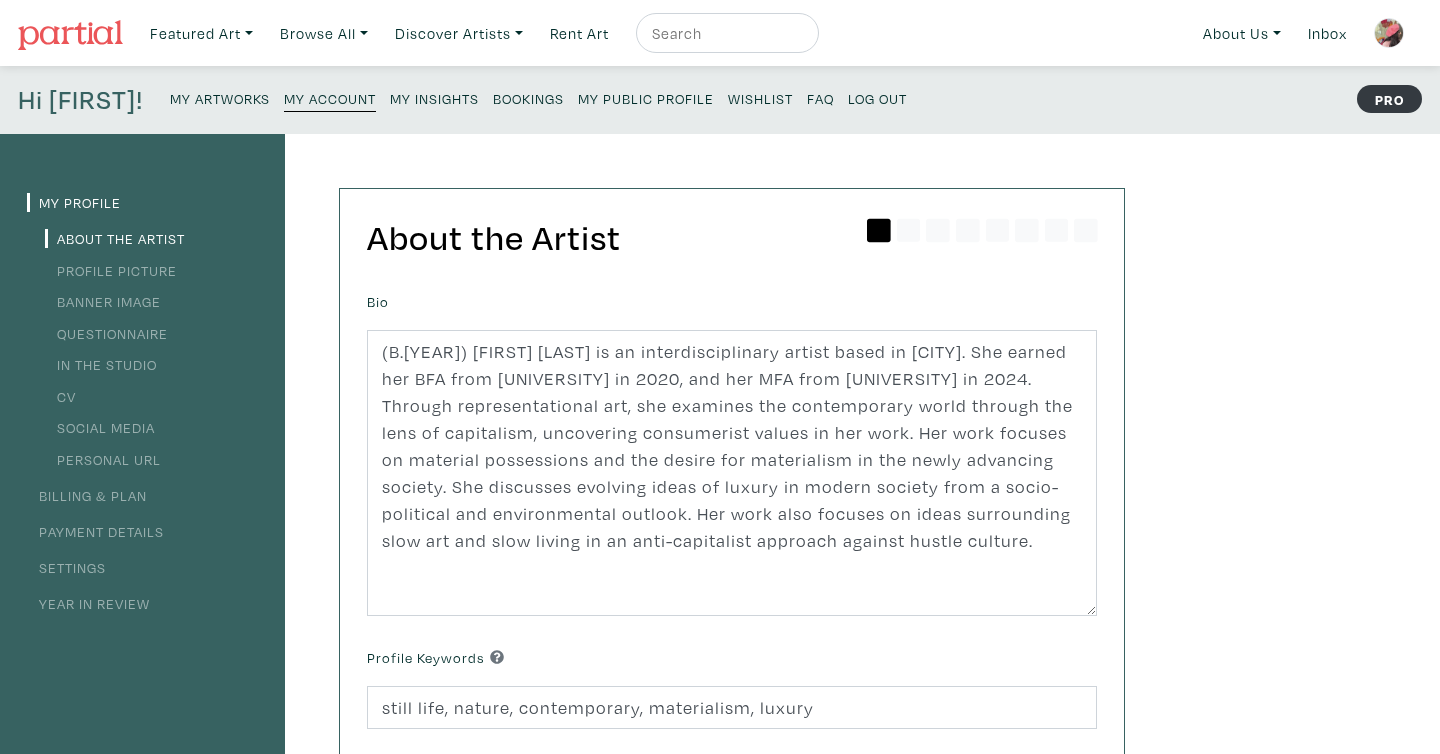 click on "Log Out" at bounding box center [877, 98] 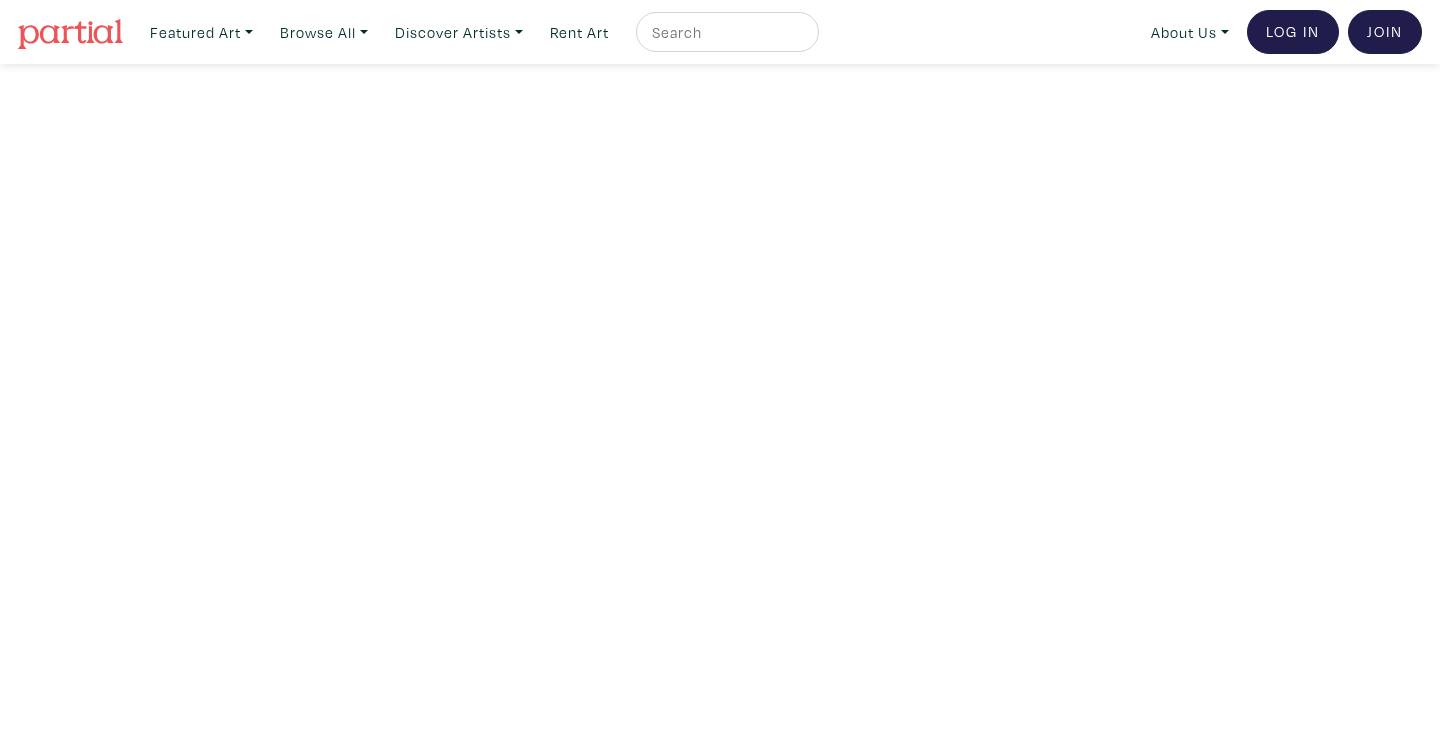 scroll, scrollTop: 0, scrollLeft: 0, axis: both 